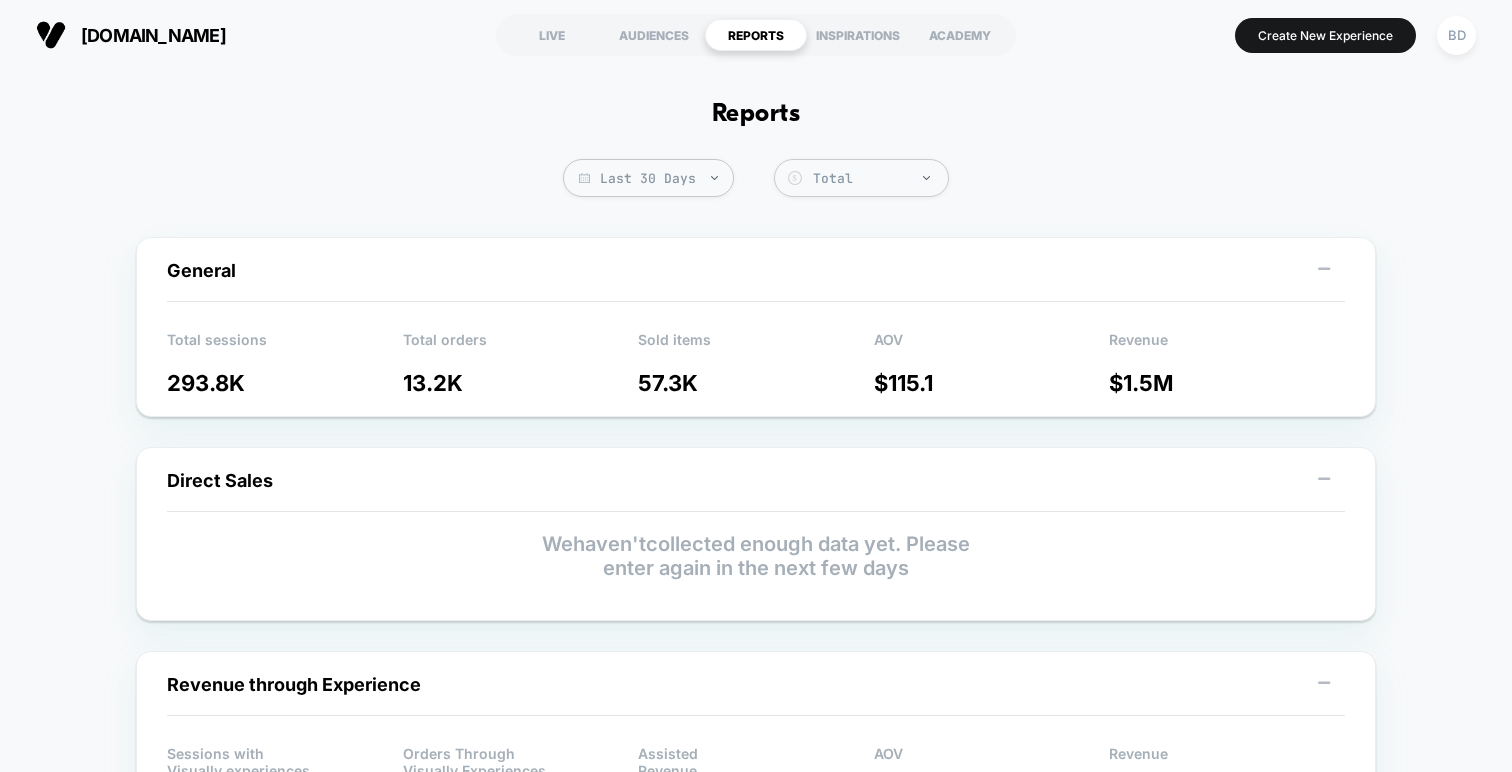 scroll, scrollTop: 0, scrollLeft: 0, axis: both 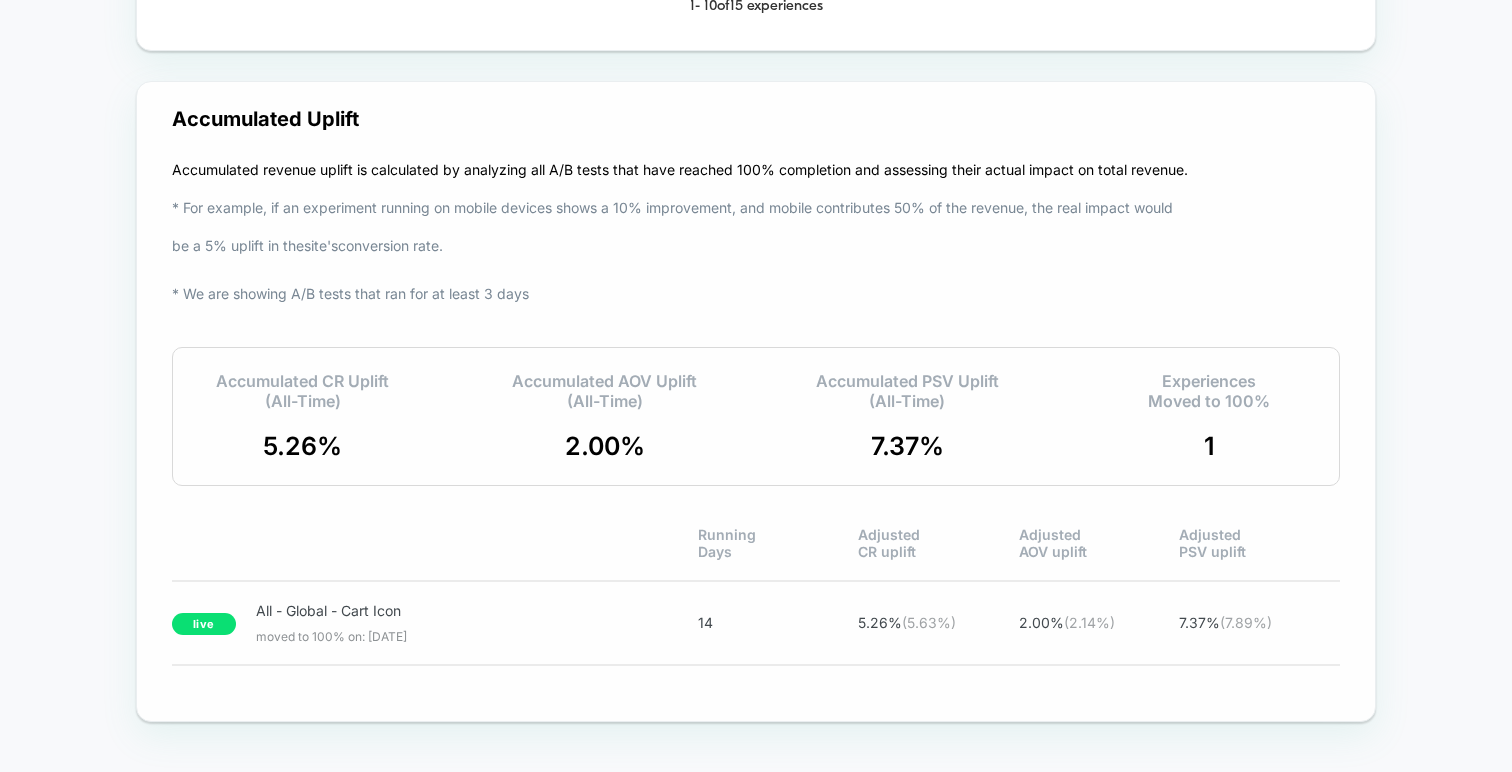 click on "5.26 %" at bounding box center [302, 446] 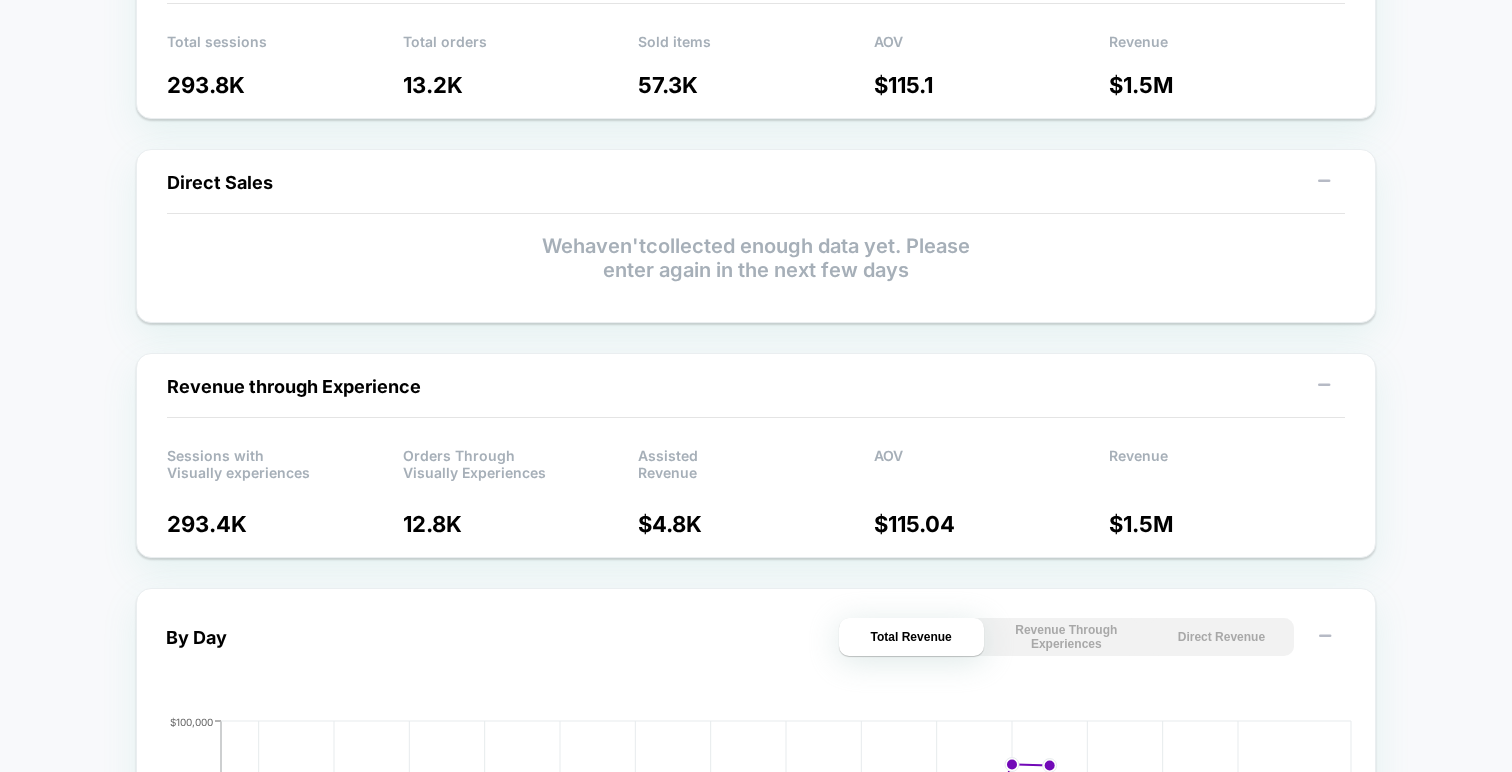 scroll, scrollTop: 0, scrollLeft: 0, axis: both 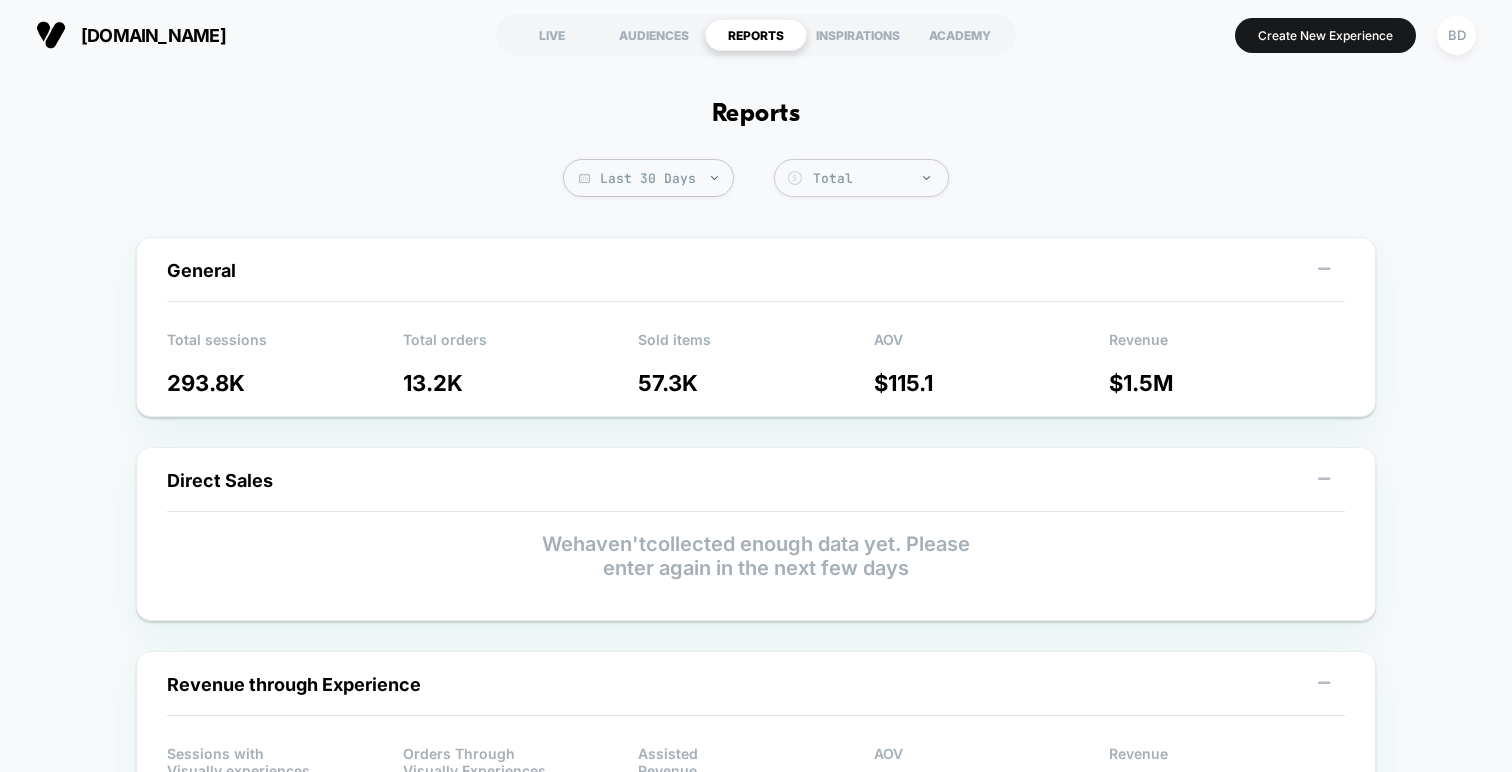 click on "[DOMAIN_NAME]" at bounding box center (131, 35) 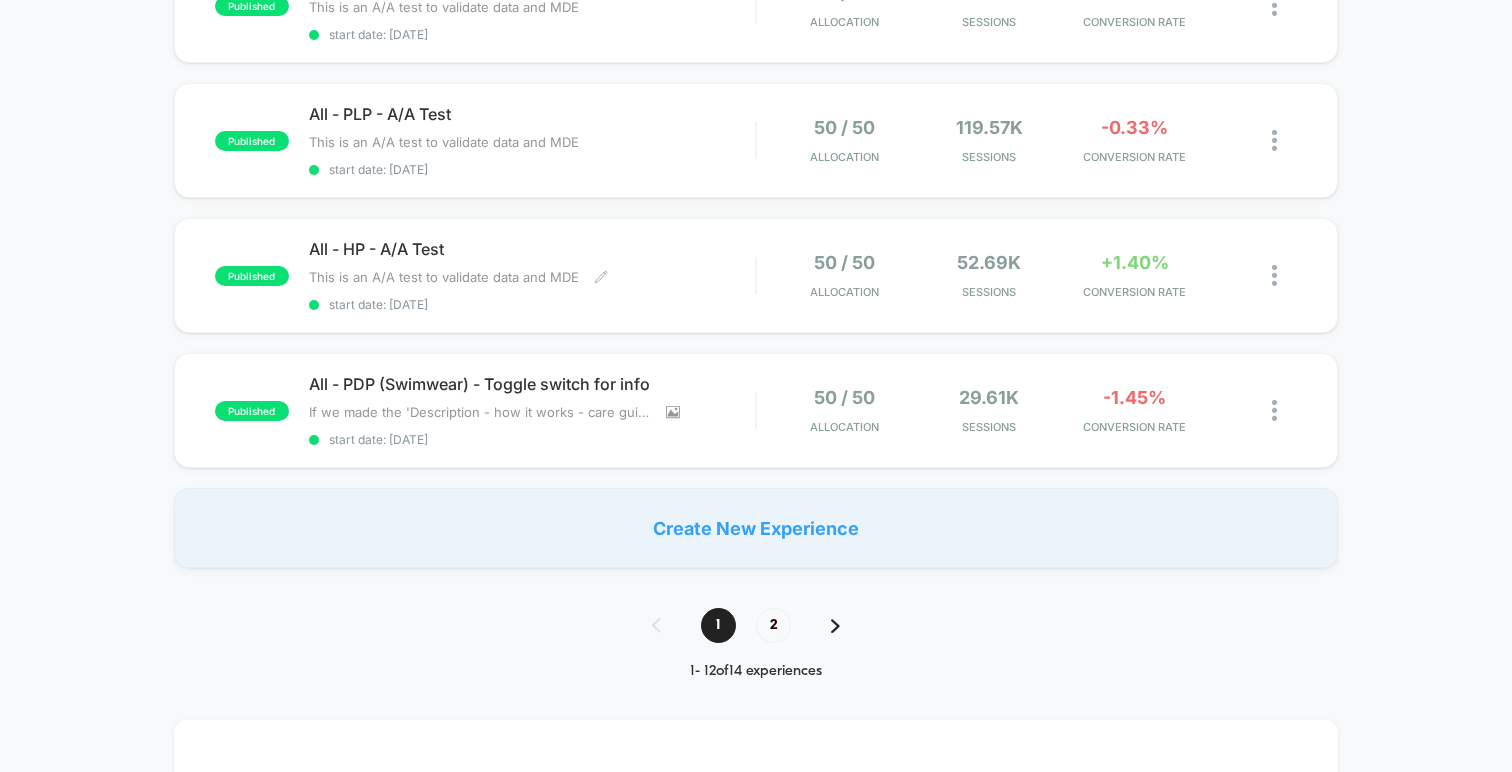 scroll, scrollTop: 1352, scrollLeft: 0, axis: vertical 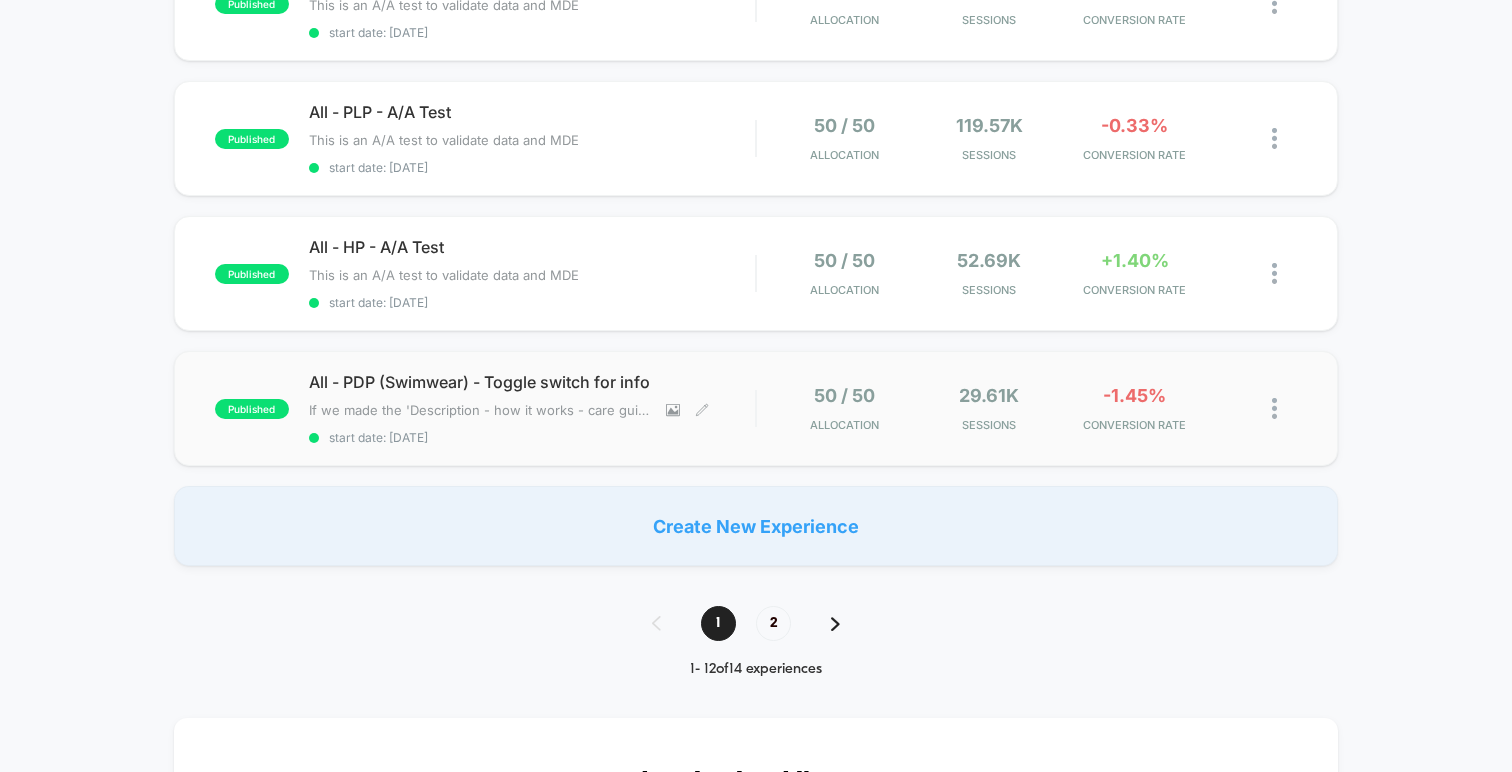 click on "All - PDP (Swimwear) - Toggle switch for info" at bounding box center [532, 382] 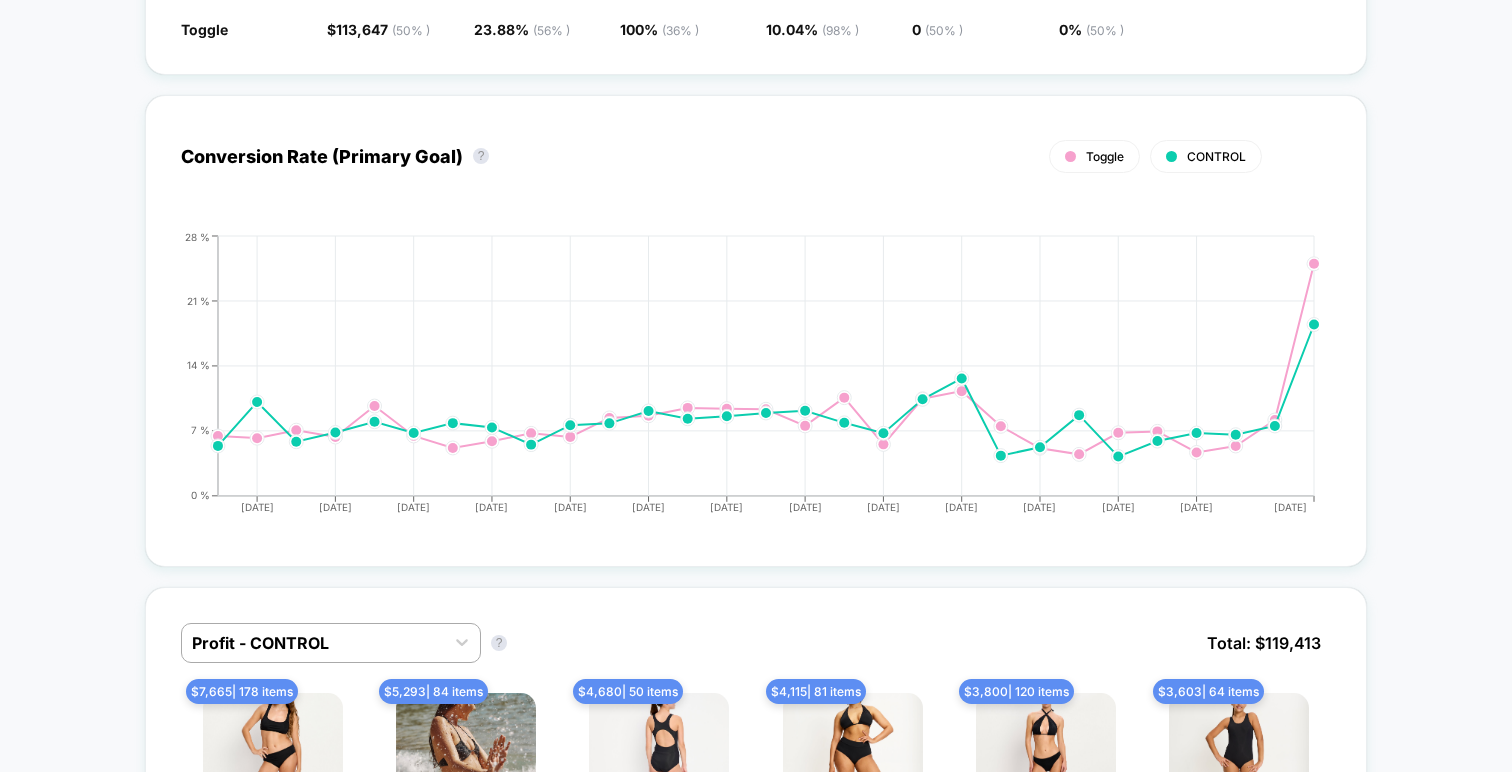 scroll, scrollTop: 0, scrollLeft: 0, axis: both 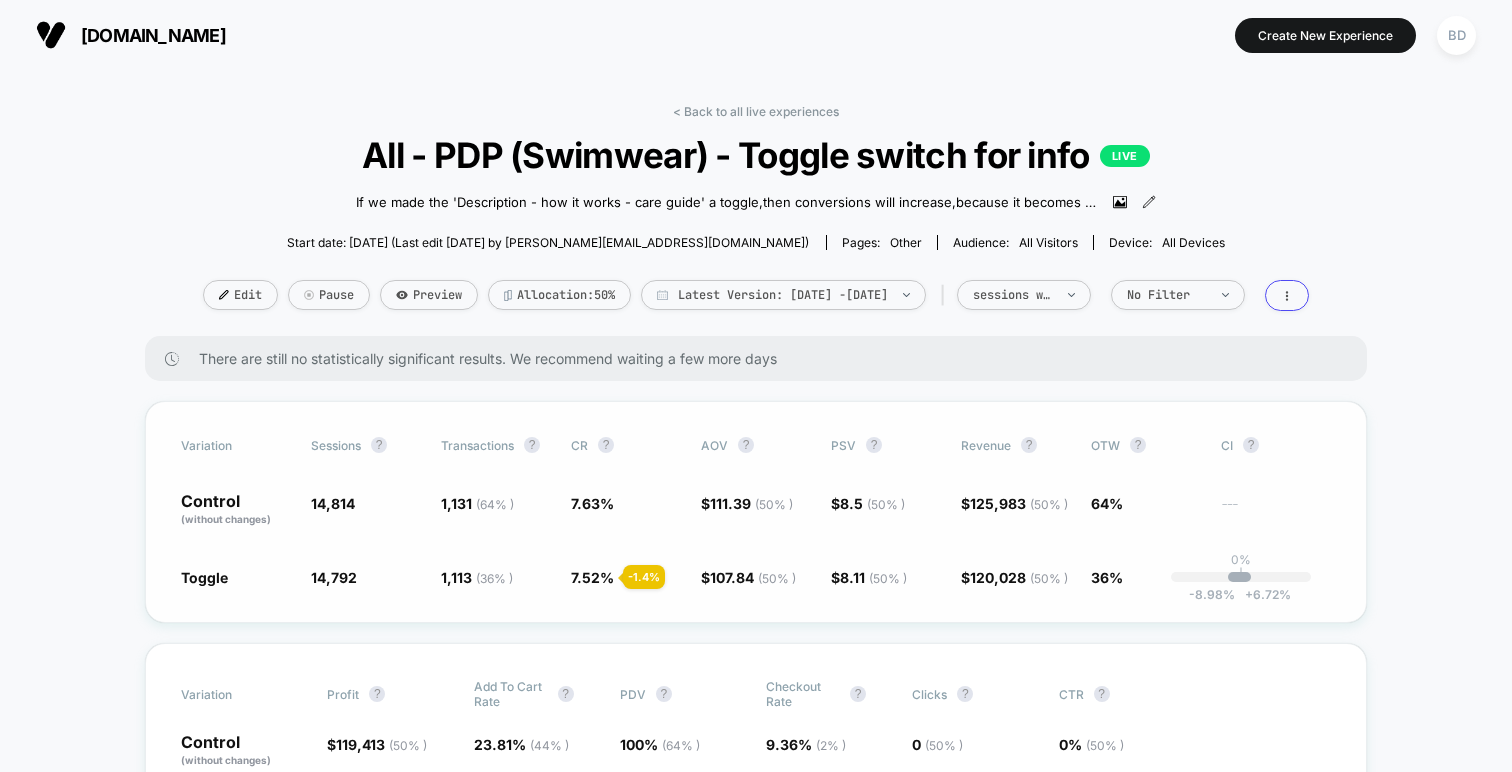 click on "Variation Sessions ? Transactions ? CR ? AOV ? PSV ? Revenue ? OTW ? CI ? Control (without changes) 14,814 1,131 (  64 % ) 7.63 % $ 111.39 (  50 % ) $ 8.5 (  50 % ) $ 125,983 (  50 % ) 64% --- Toggle 14,792 - 0.15 % 1,113 (  36 % ) - 1.4 % 7.52 % - 1.4 % $ 107.84 (  50 % ) - 3.2 % $ 8.11 (  50 % ) - 4.6 % $ 120,028 (  50 % ) - 4.6 % 36% 0% | -8.98 % + 6.72 %" at bounding box center (756, 512) 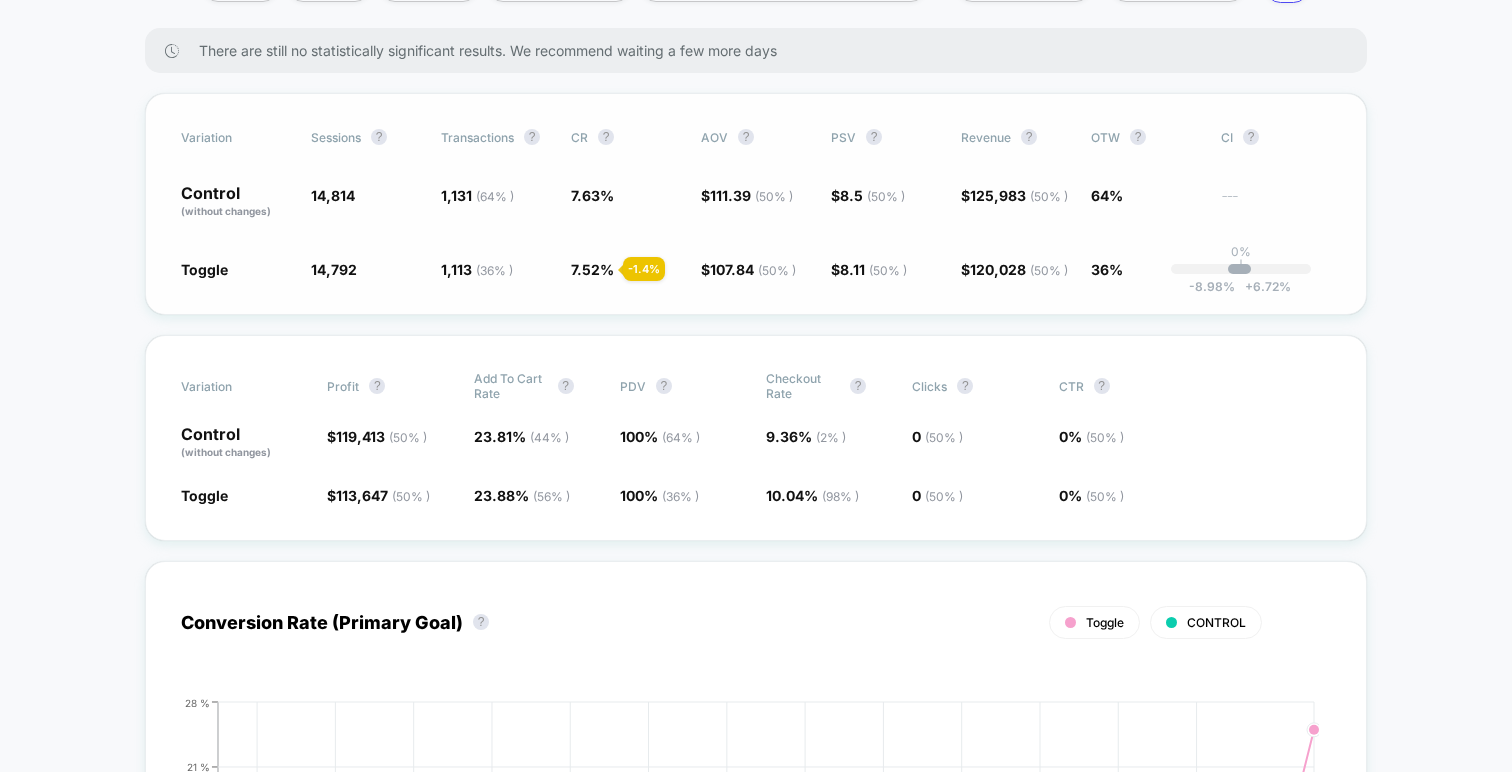 scroll, scrollTop: 310, scrollLeft: 0, axis: vertical 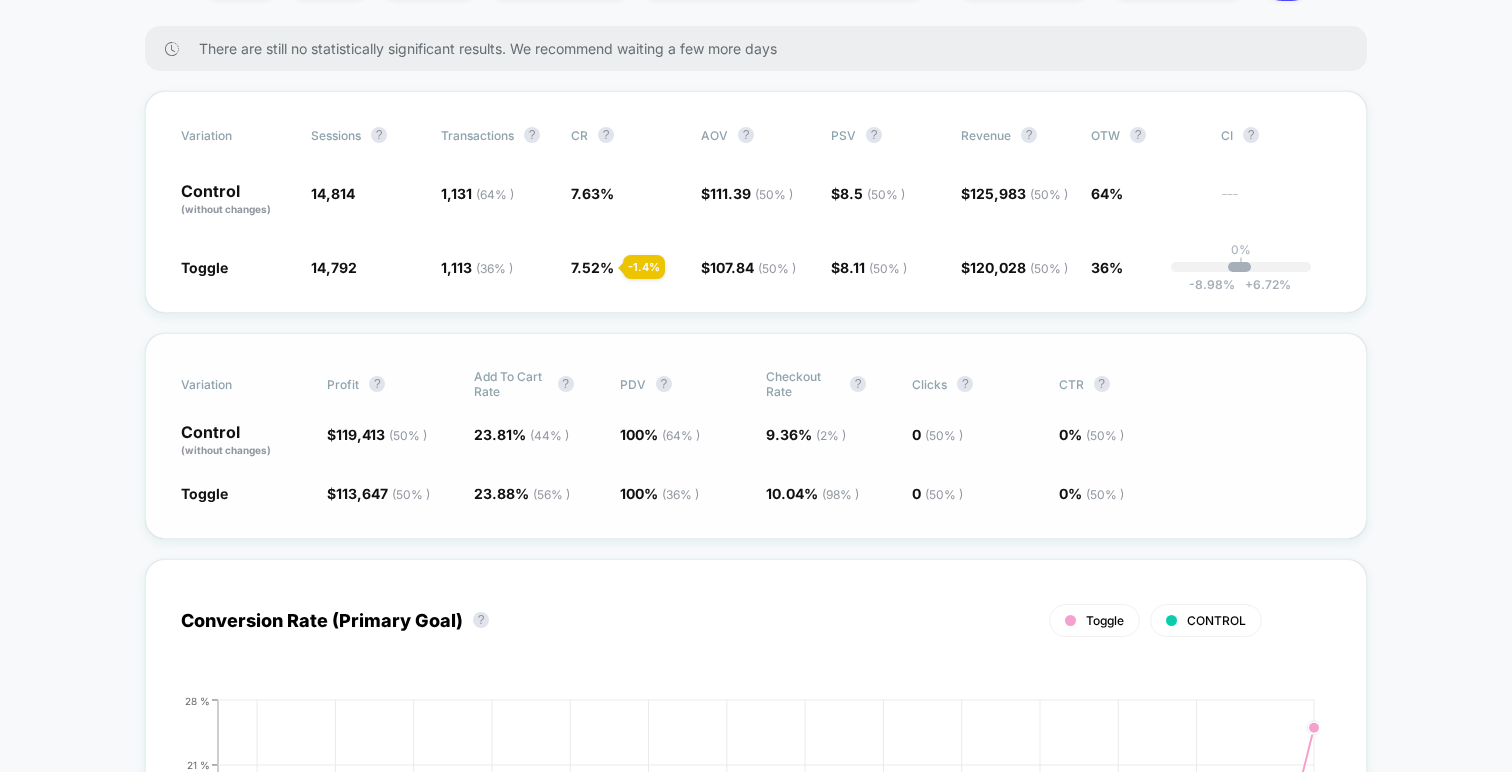 click on "0 (  50 % )" 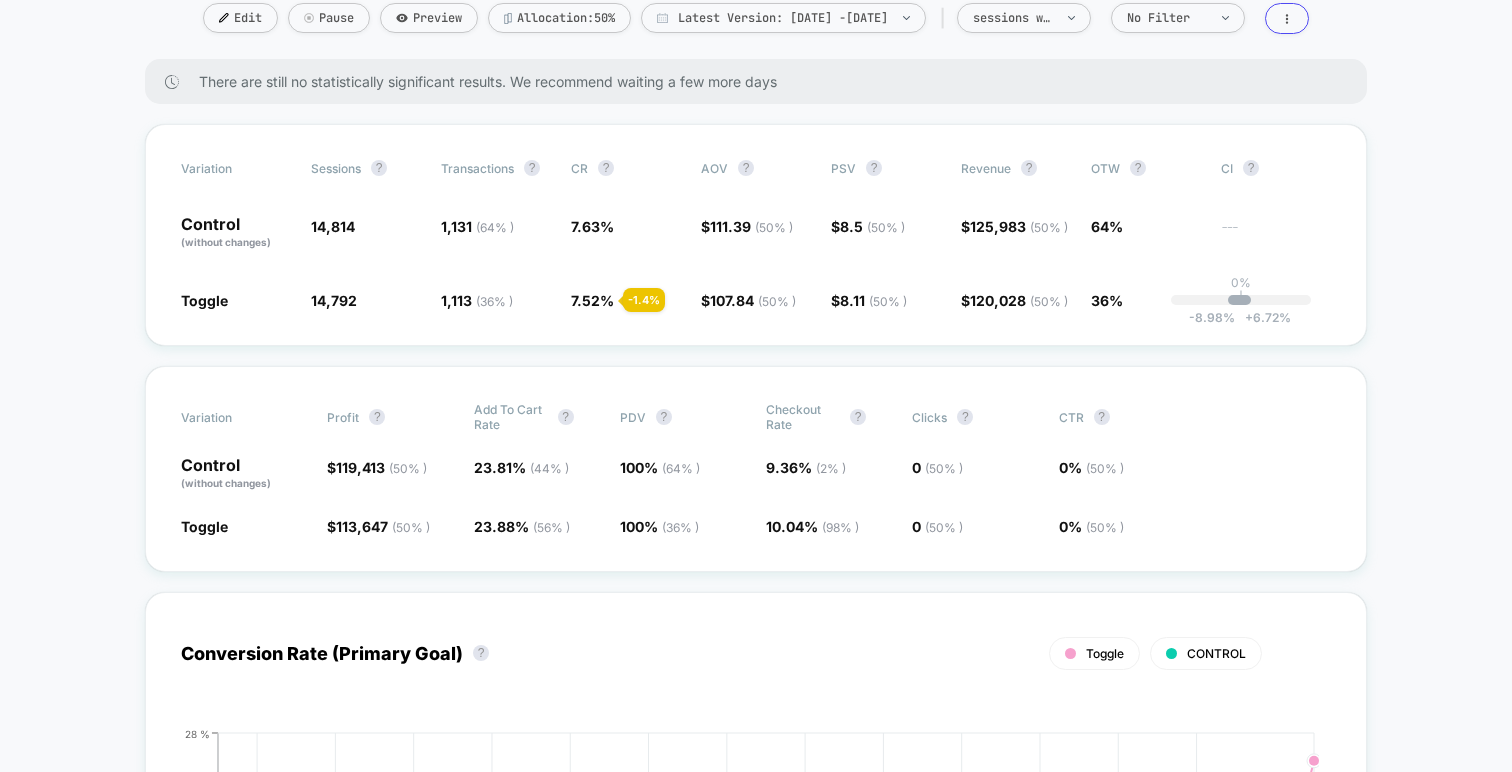 scroll, scrollTop: 267, scrollLeft: 0, axis: vertical 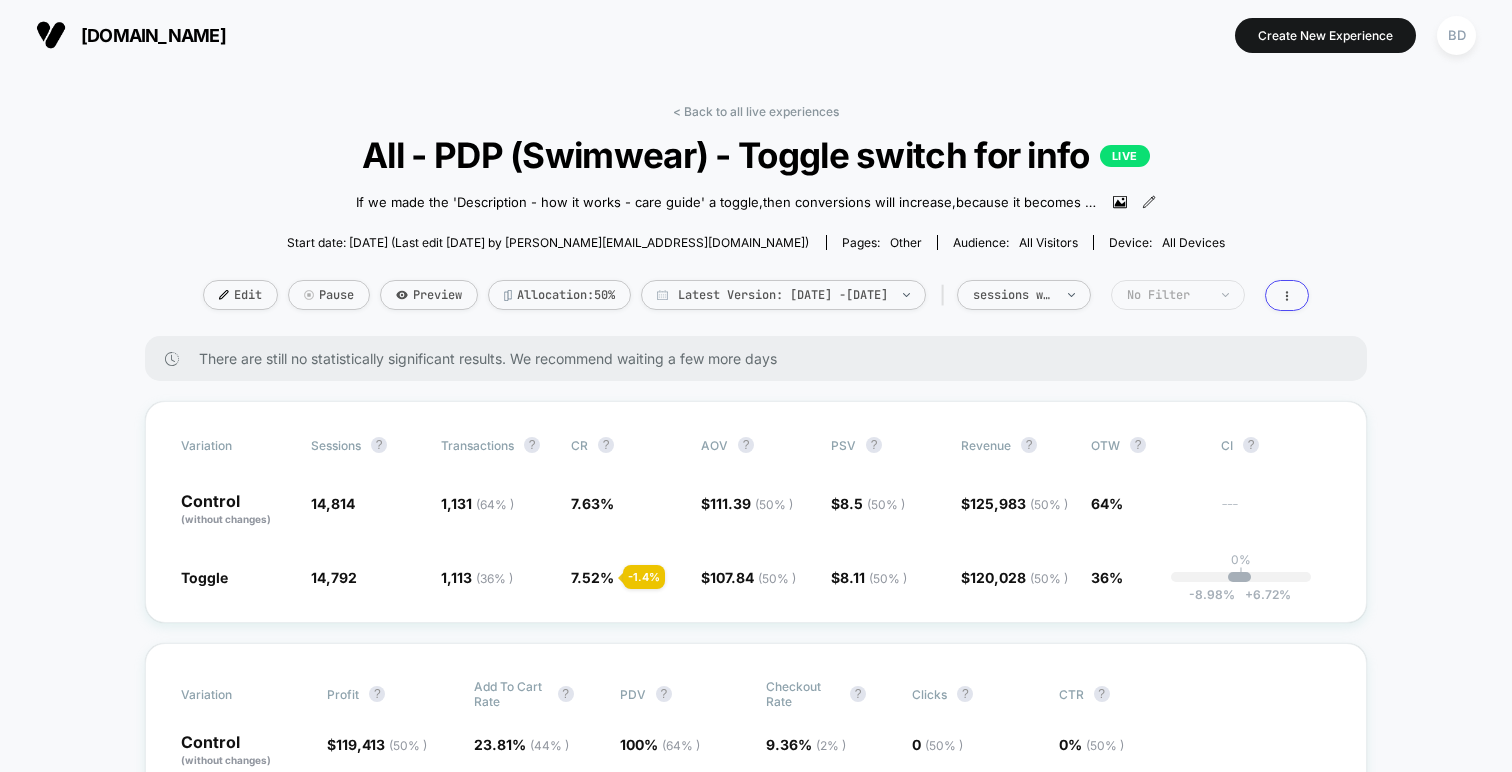 click on "No Filter" at bounding box center (1167, 295) 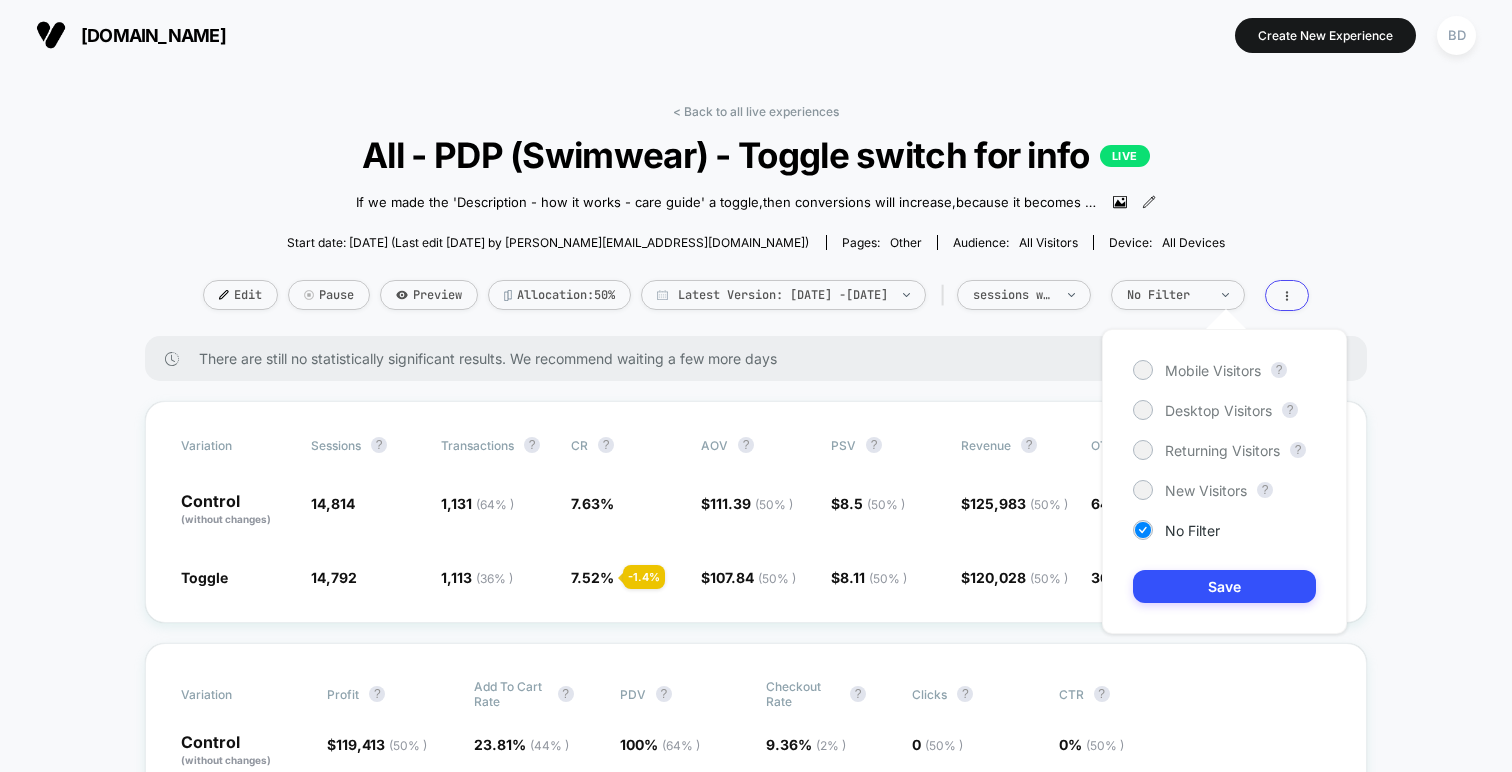 click on "< Back to all live experiences  All - PDP (Swimwear) - Toggle switch for info LIVE If we  made the 'Description - how it works - care guide' a toggle , then  conversions  will  increase , because  it becomes more clear that the other pages exist, leading to increased usage, addressing FUD's . [DATE] - Republished test with fixes to CSS to hide component properly [DATE] - PAUSED TEST -  The O.g component isn't hiding, so it's showing the toggle and the O.G section when it should only be showing the toggle.  [DATE] - Republished test -Added Clarity JS to test on both devices for tracking.  Click to view images Click to edit experience details Start date: [DATE] (Last edit [DATE] by [PERSON_NAME][EMAIL_ADDRESS][DOMAIN_NAME]) Pages: other Audience: All Visitors Device: all devices Edit Pause  Preview Allocation:  50% Latest Version:     [DATE]    -    [DATE] |   sessions with impression   No Filter There are still no statistically significant results. We recommend waiting a few more days Variation Sessions ?" at bounding box center (756, 3760) 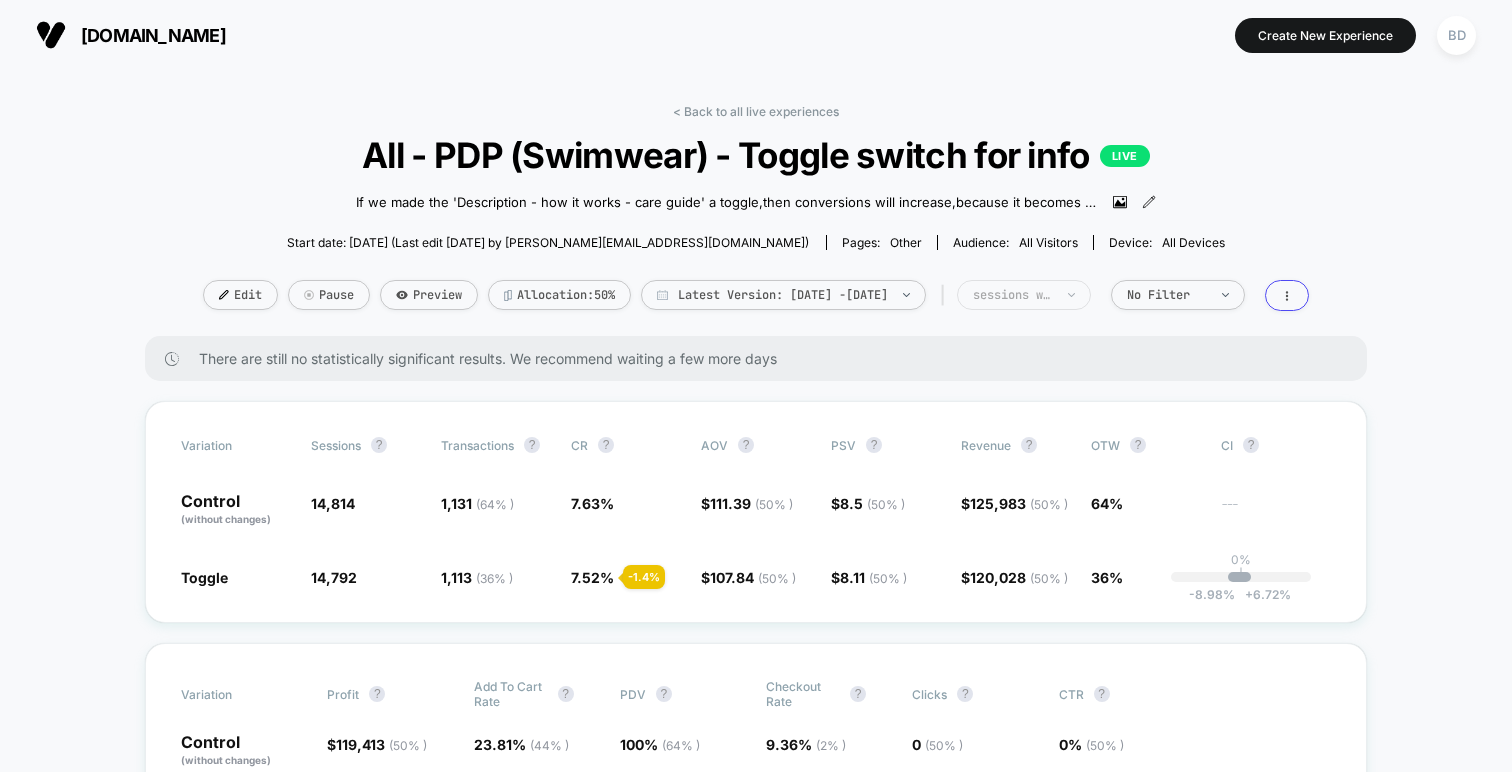click on "sessions with impression" at bounding box center [1024, 295] 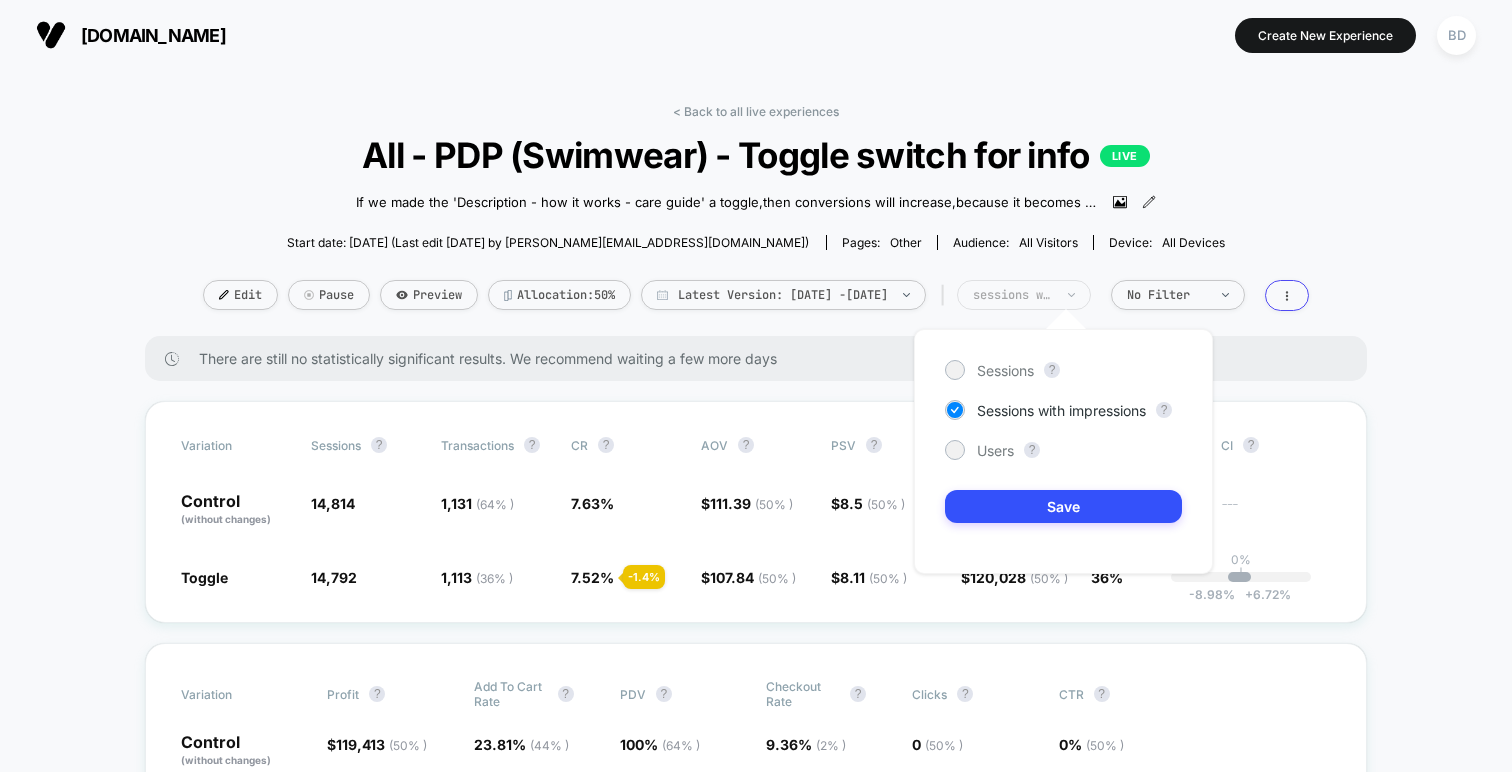 click on "sessions with impression" at bounding box center [1024, 295] 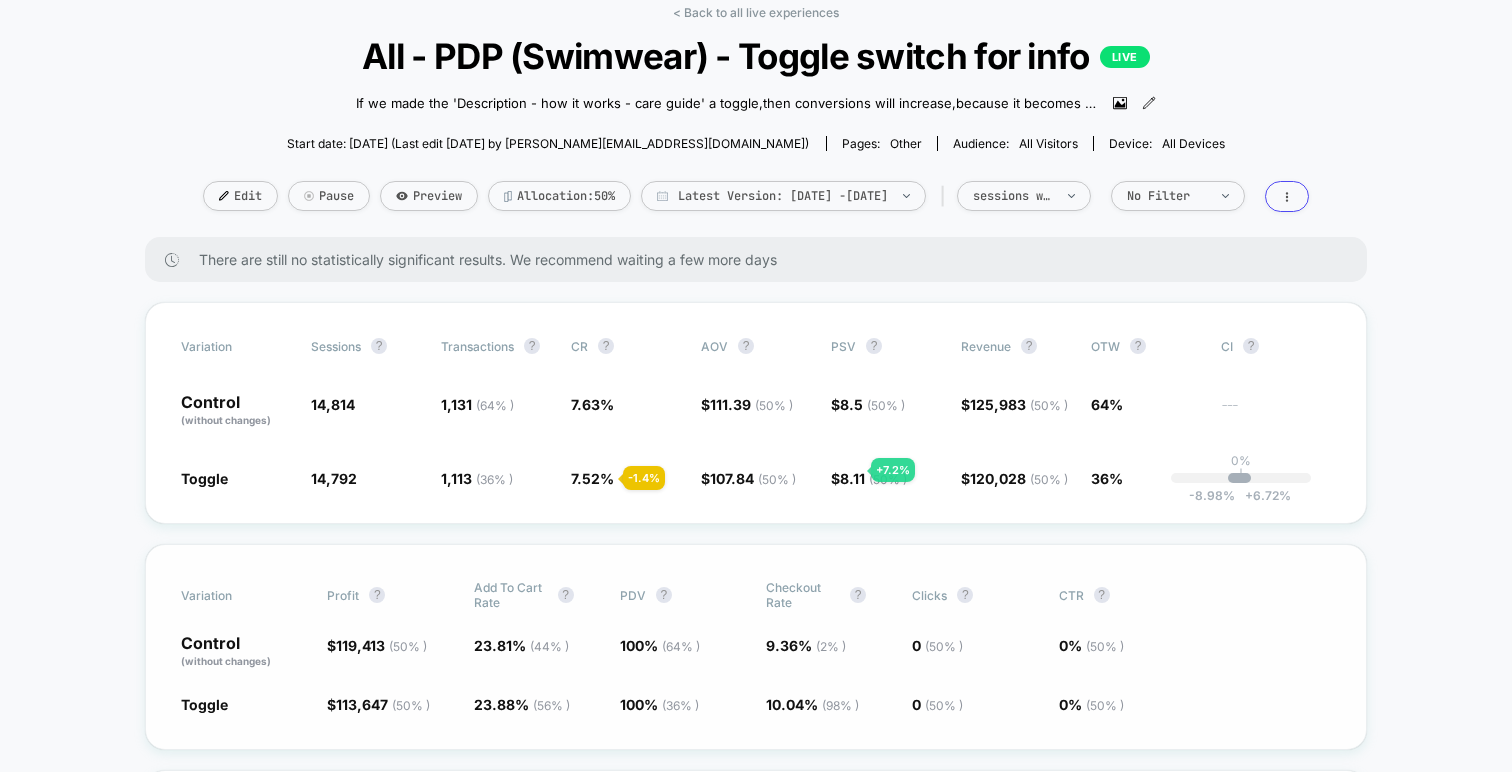 scroll, scrollTop: 0, scrollLeft: 0, axis: both 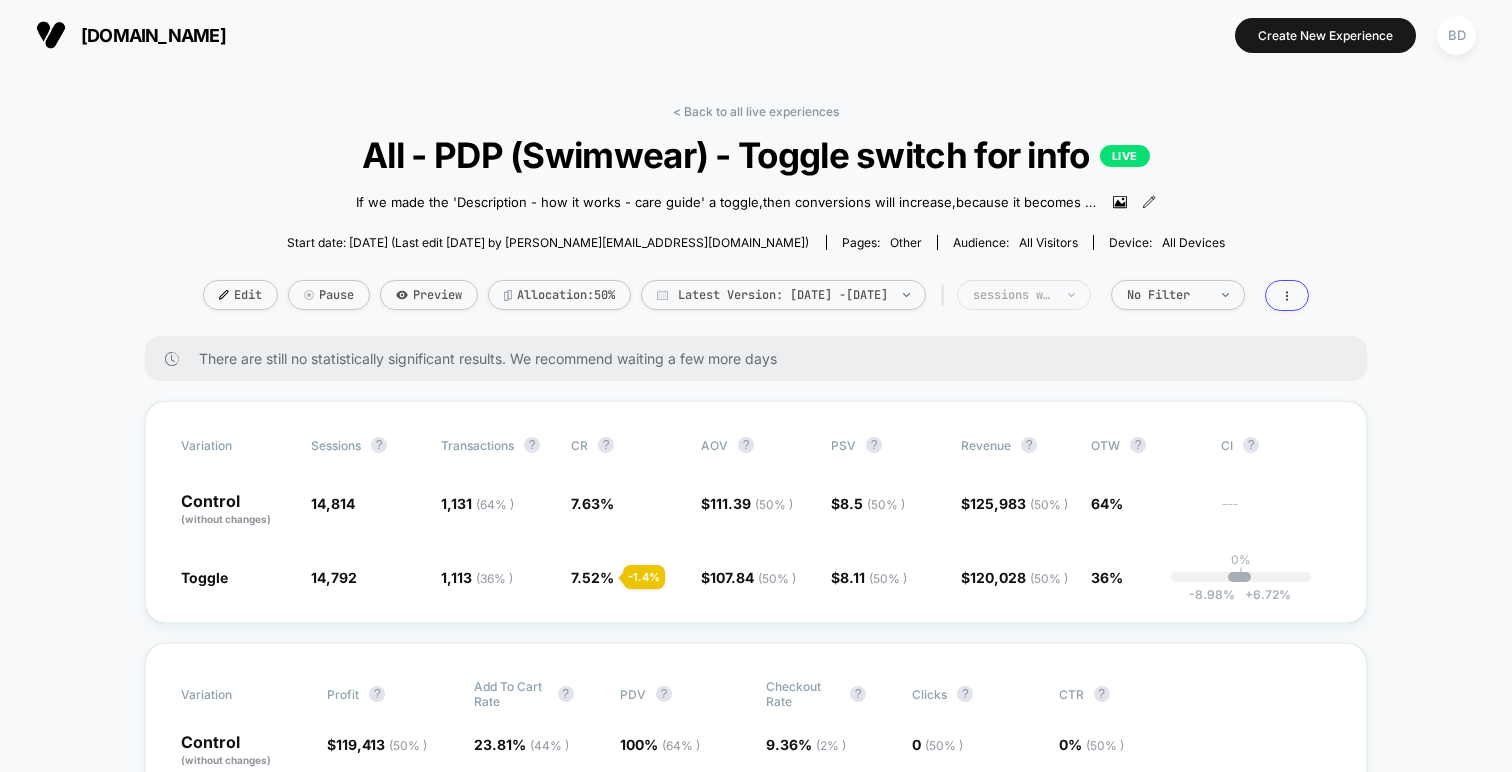 click on "sessions with impression" at bounding box center (1024, 295) 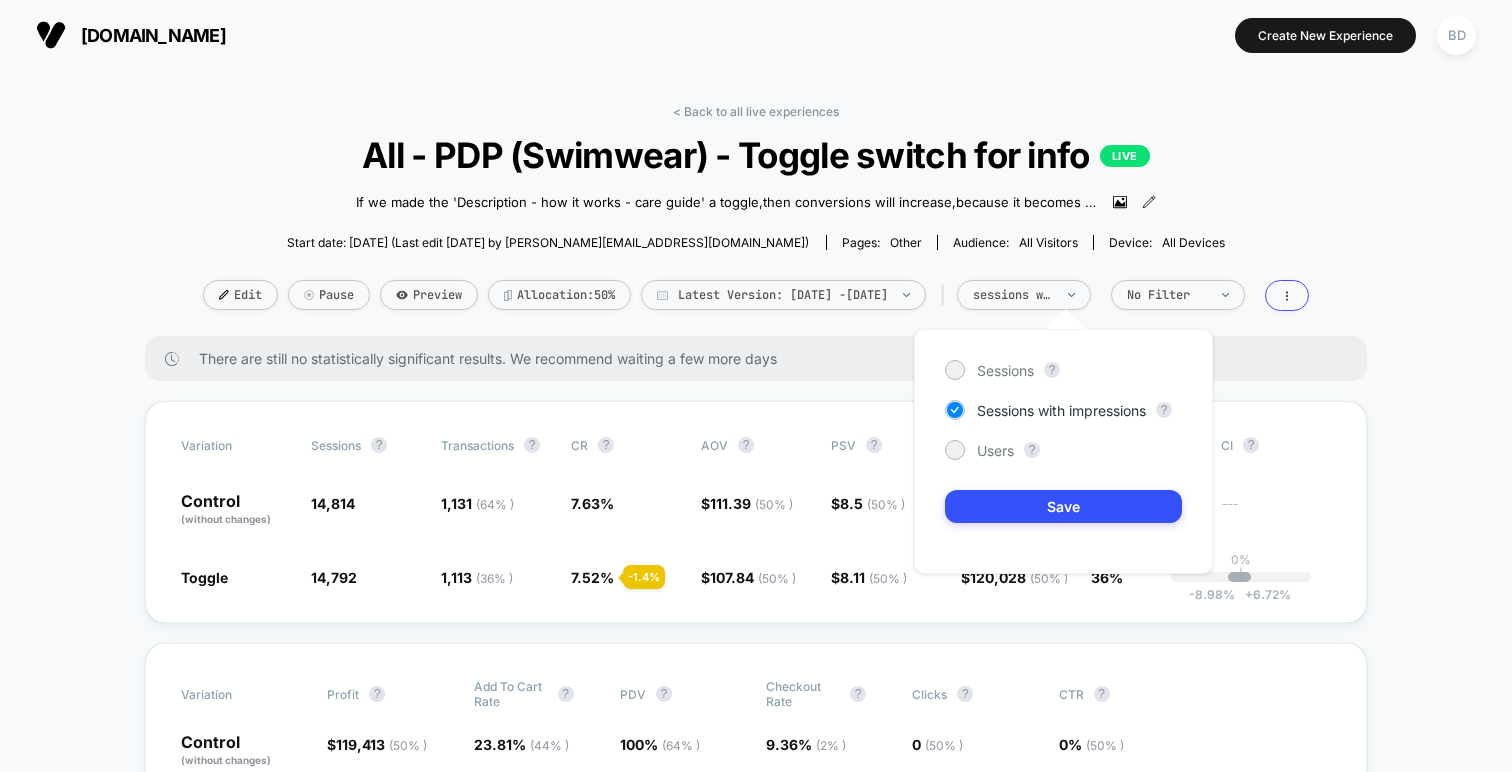 click on "Sessions ? Sessions with impressions ? Users ? Save" at bounding box center (1063, 451) 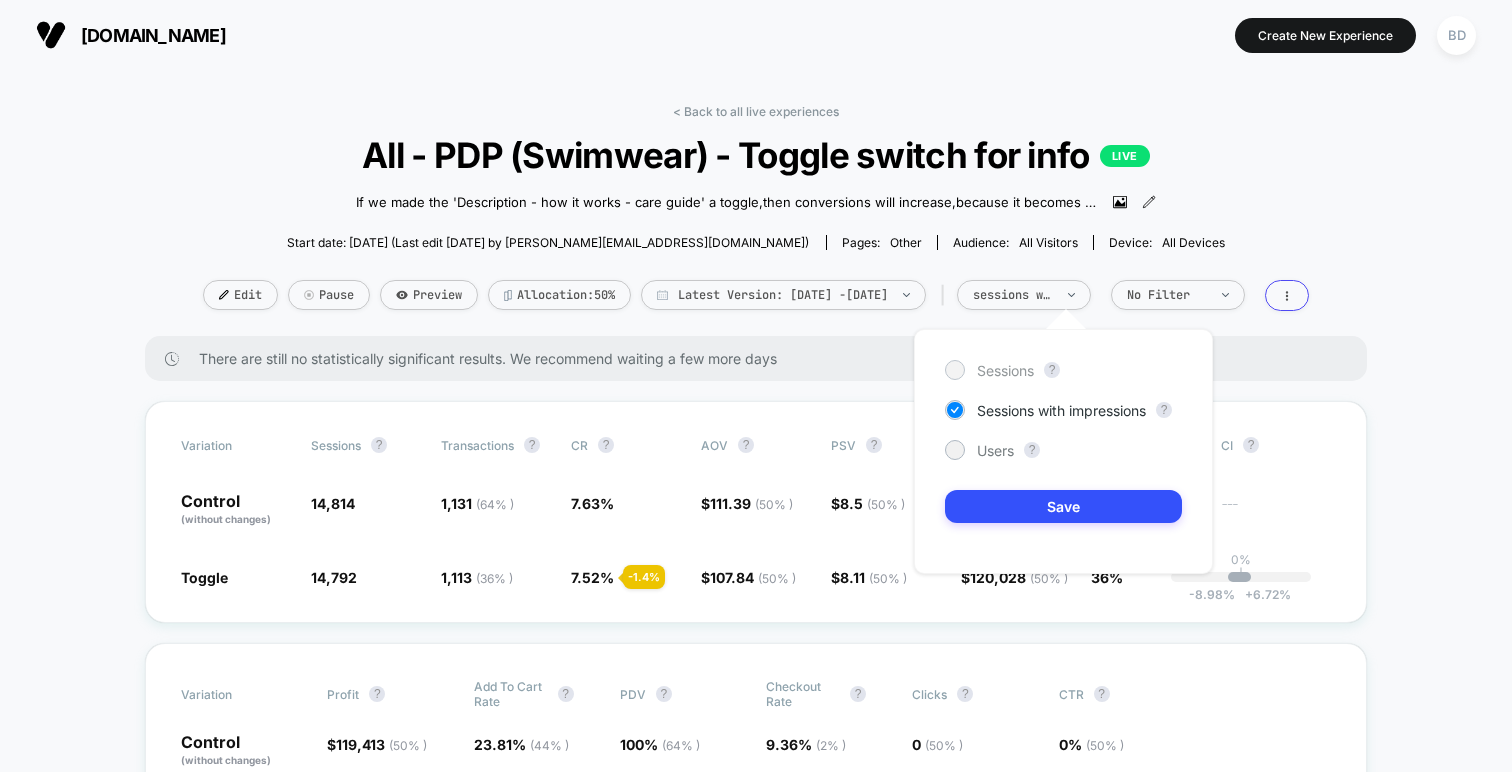 click on "Sessions" at bounding box center (1005, 370) 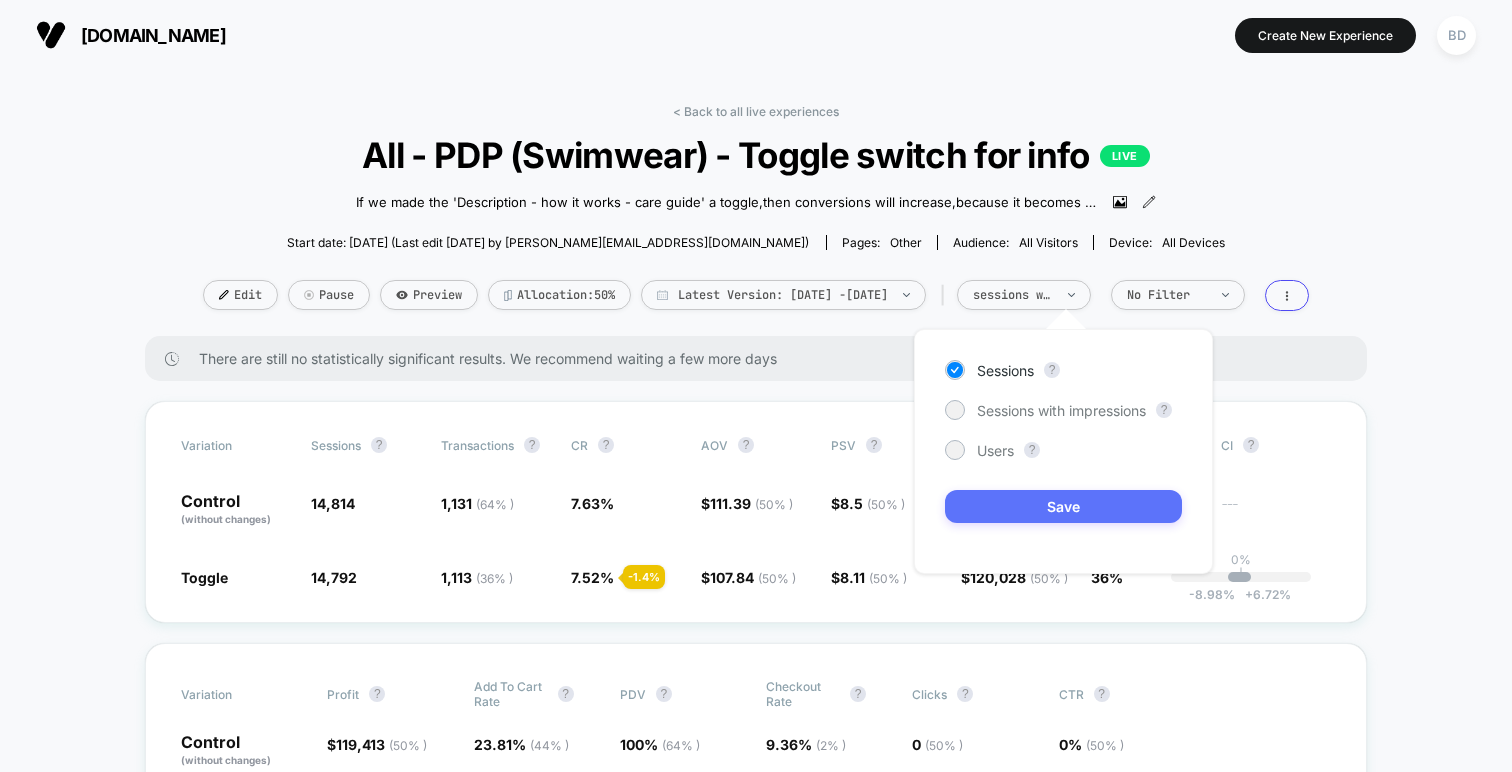 click on "Save" at bounding box center (1063, 506) 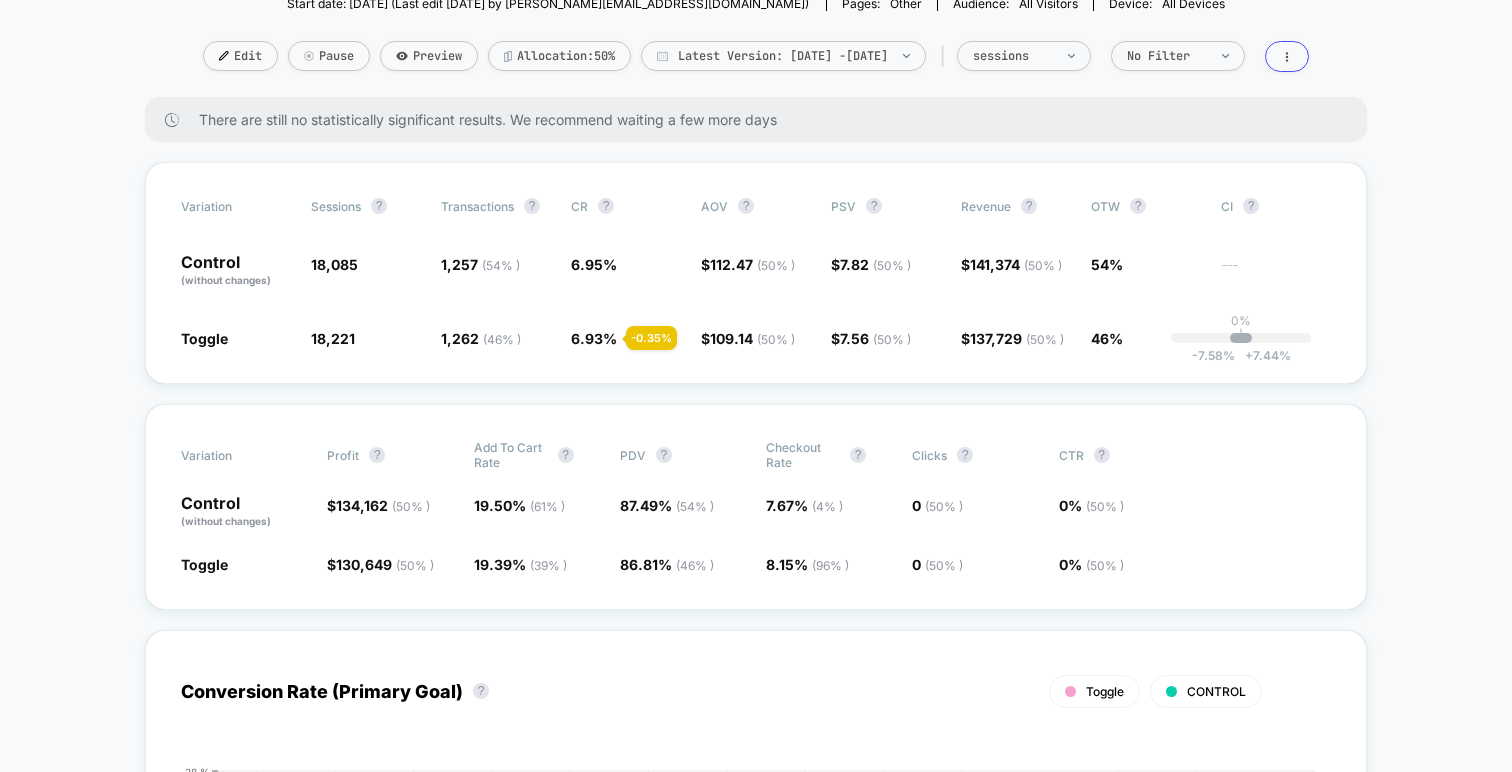 scroll, scrollTop: 237, scrollLeft: 0, axis: vertical 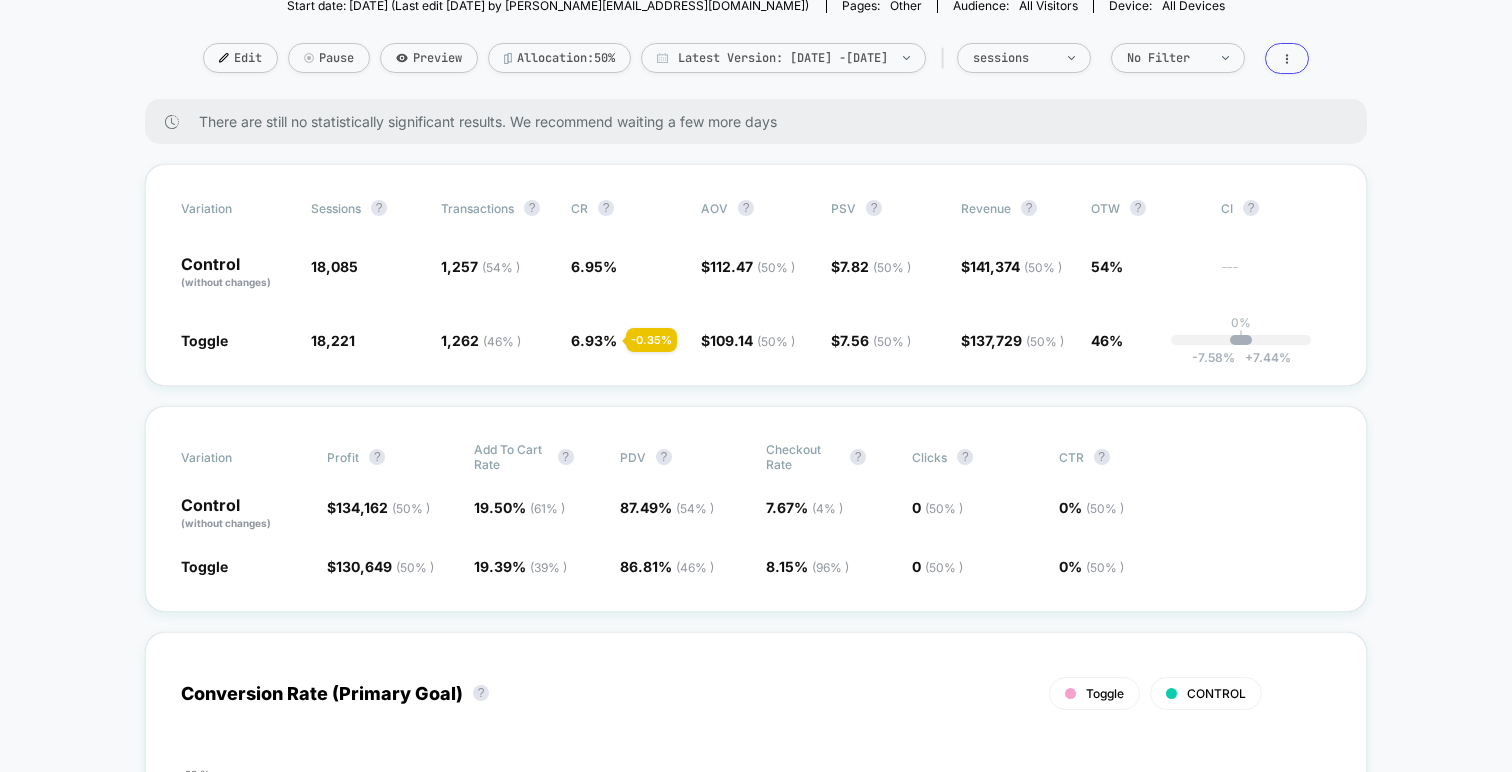 click on "< Back to all live experiences  All - PDP (Swimwear) - Toggle switch for info LIVE If we  made the 'Description - how it works - care guide' a toggle , then  conversions  will  increase , because  it becomes more clear that the other pages exist, leading to increased usage, addressing FUD's . [DATE] - Republished test with fixes to CSS to hide component properly [DATE] - PAUSED TEST -  The O.g component isn't hiding, so it's showing the toggle and the O.G section when it should only be showing the toggle.  [DATE] - Republished test -Added Clarity JS to test on both devices for tracking.  Click to view images Click to edit experience details Start date: [DATE] (Last edit [DATE] by [PERSON_NAME][EMAIL_ADDRESS][DOMAIN_NAME]) Pages: other Audience: All Visitors Device: all devices Edit Pause  Preview Allocation:  50% Latest Version:     [DATE]    -    [DATE] |   sessions   No Filter There are still no statistically significant results. We recommend waiting a few more days Variation Sessions ? Transactions ? ?" at bounding box center [756, 3503] 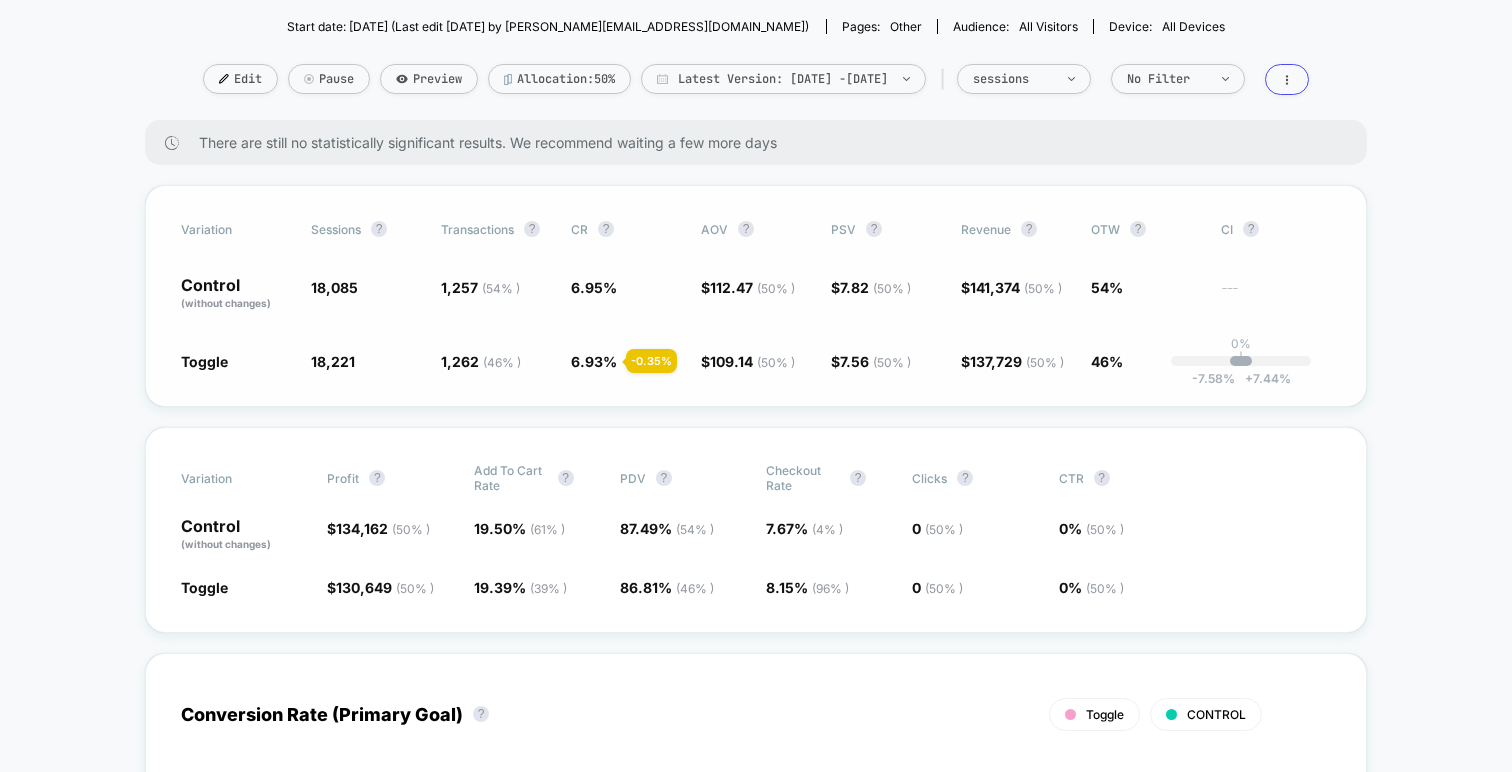 scroll, scrollTop: 220, scrollLeft: 0, axis: vertical 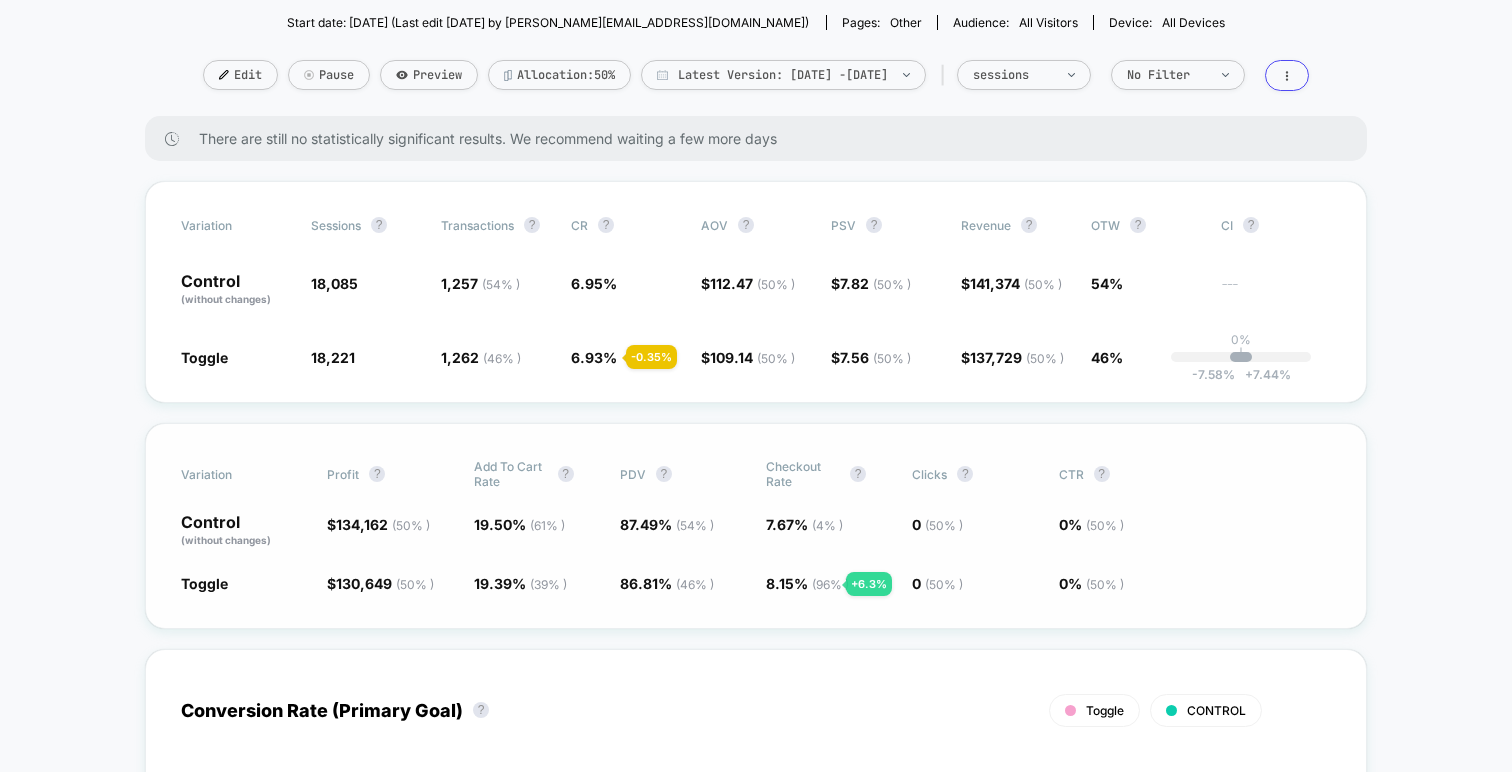 click on "(  96 % )" at bounding box center (830, 584) 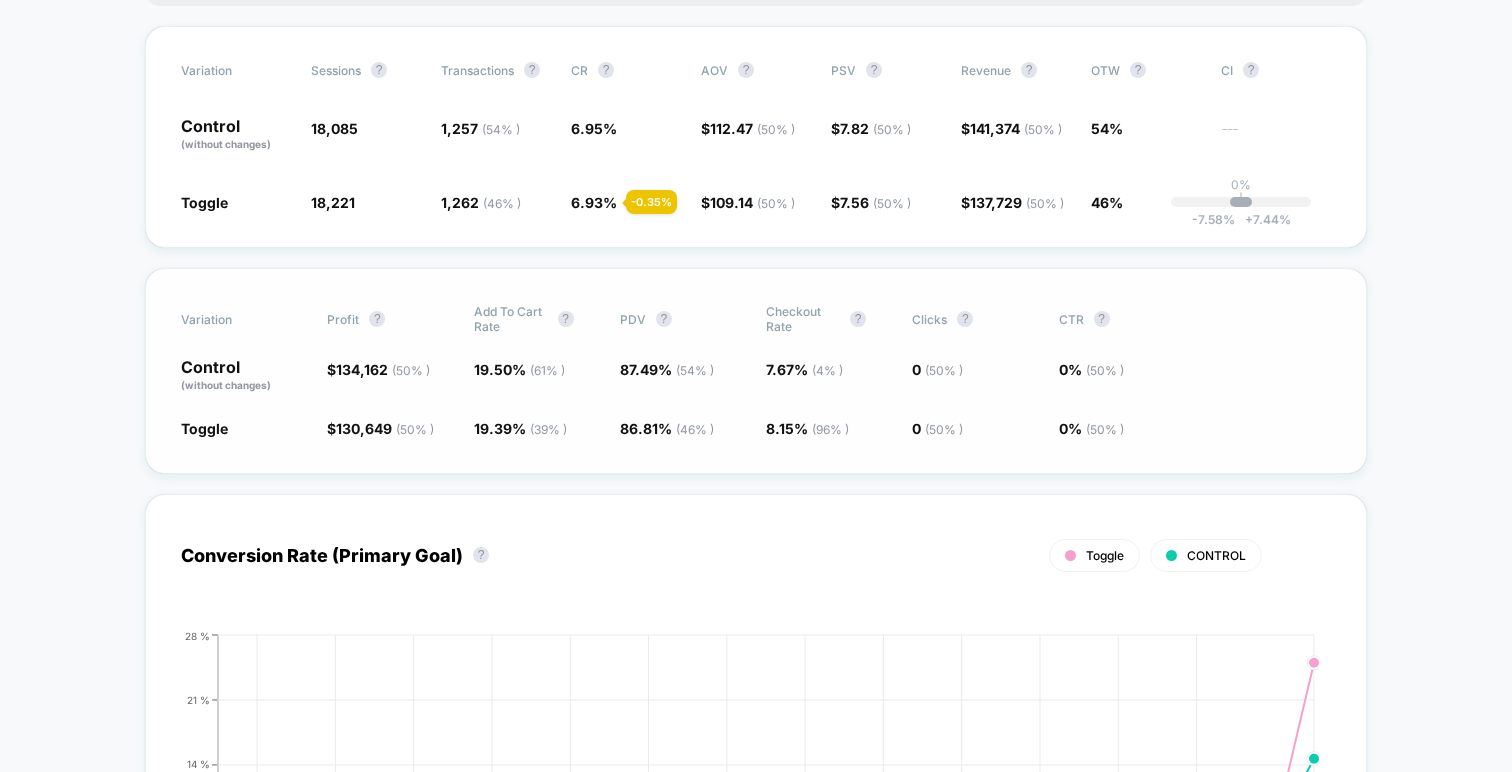 scroll, scrollTop: 379, scrollLeft: 0, axis: vertical 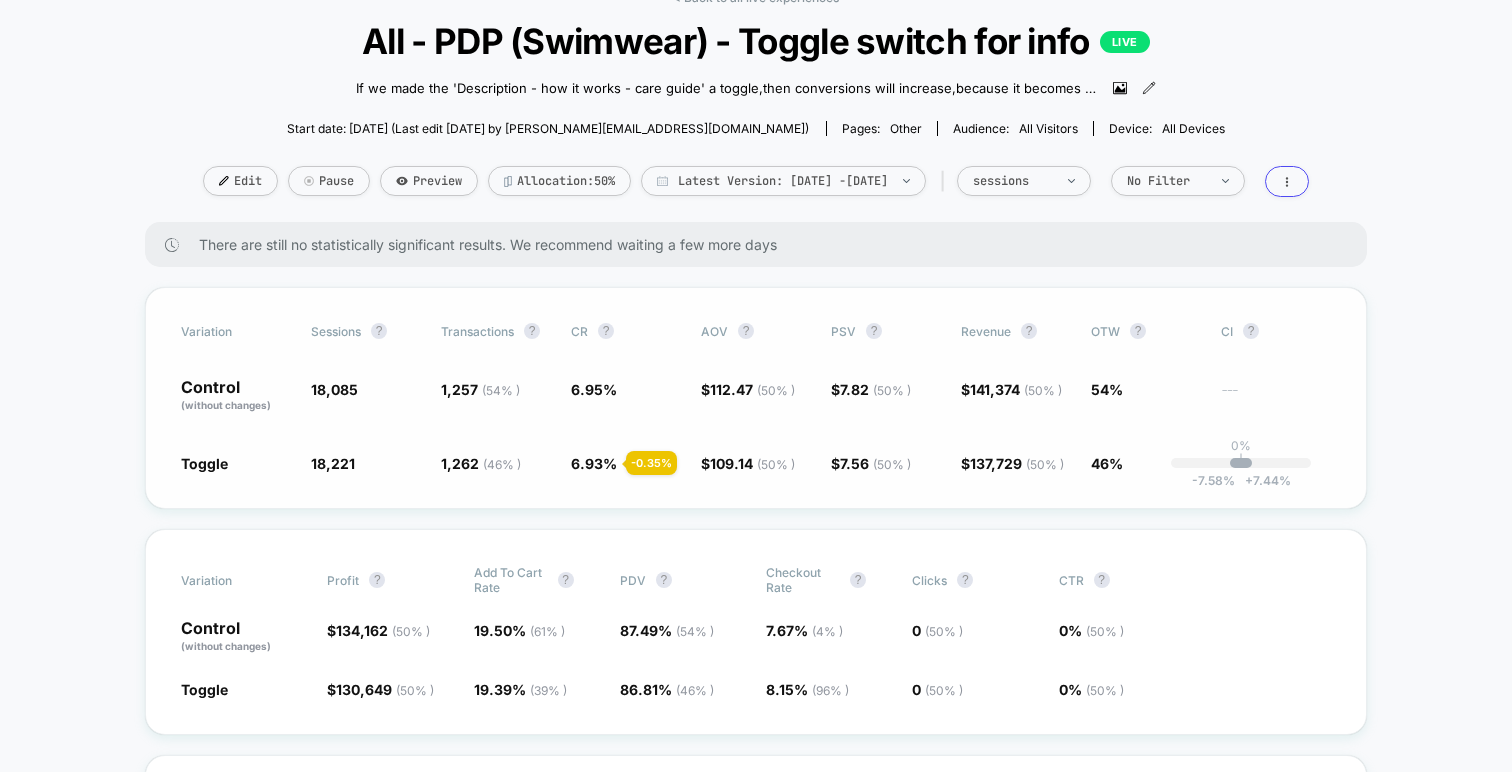 click on "Variation Sessions ? Transactions ? CR ? AOV ? PSV ? Revenue ? OTW ? CI ? Control (without changes) 18,085 1,257 (  54 % ) 6.95 % $ 112.47 (  50 % ) $ 7.82 (  50 % ) $ 141,374 (  50 % ) 54% --- Toggle 18,221 + 0.75 % 1,262 (  46 % ) - 0.35 % 6.93 % - 0.35 % $ 109.14 (  50 % ) - 3 % $ 7.56 (  50 % ) - 3.3 % $ 137,729 (  50 % ) - 3.3 % 46% 0% | -7.58 % + 7.44 %" at bounding box center (756, 398) 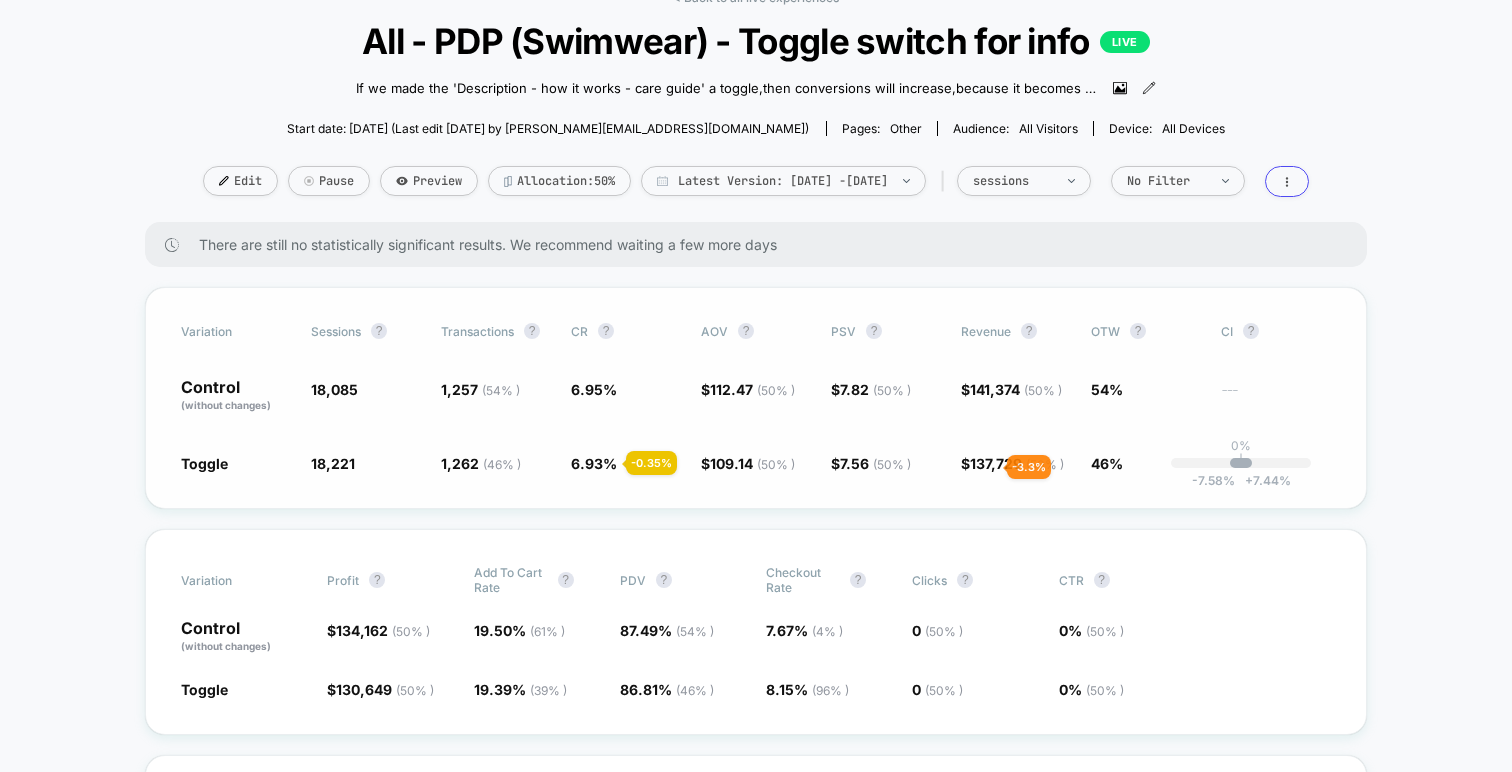 click on "137,729 (  50 % )" at bounding box center (1017, 463) 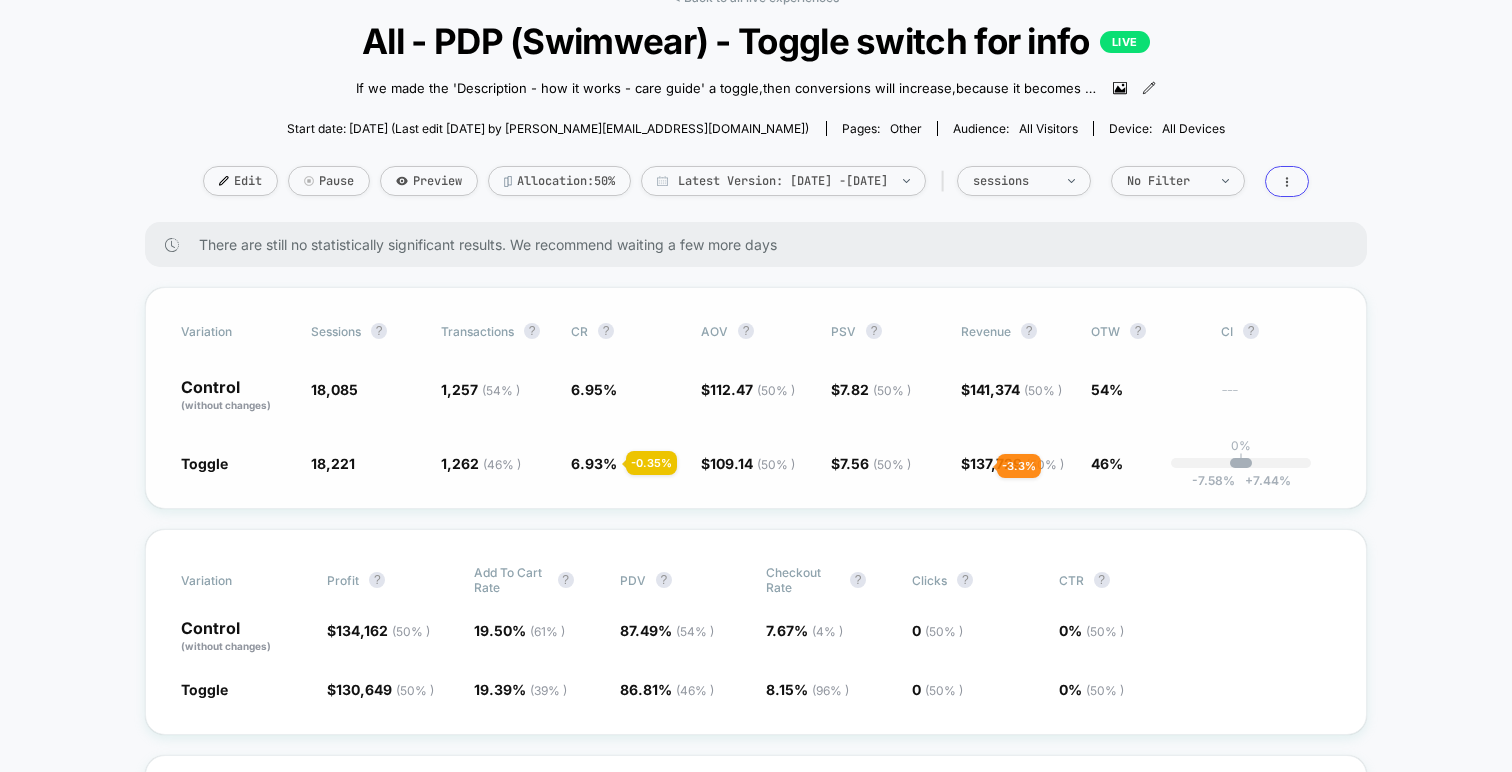 click on "137,729 (  50 % )" at bounding box center (1017, 463) 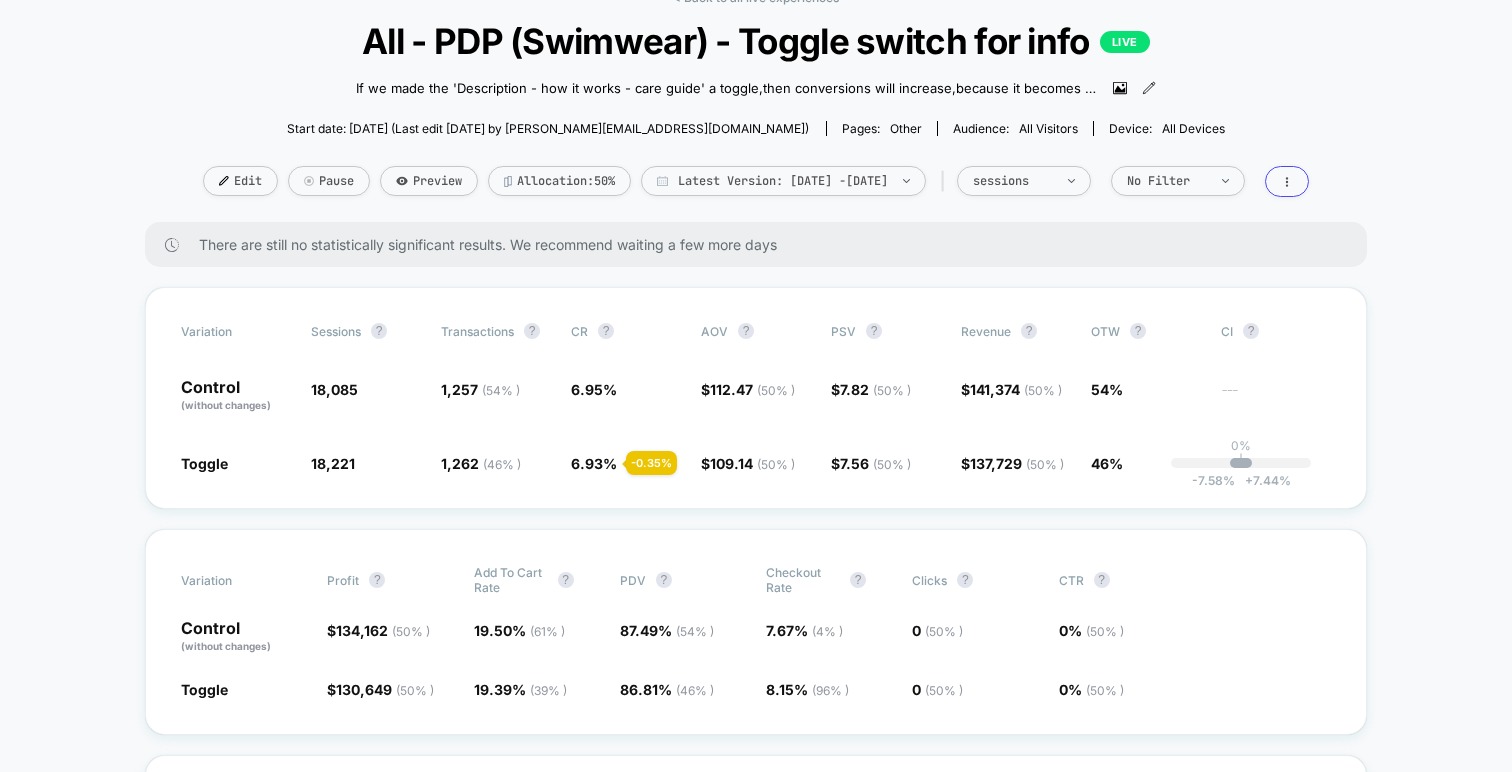 click on "< Back to all live experiences  All - PDP (Swimwear) - Toggle switch for info LIVE If we  made the 'Description - how it works - care guide' a toggle , then  conversions  will  increase , because  it becomes more clear that the other pages exist, leading to increased usage, addressing FUD's . [DATE] - Republished test with fixes to CSS to hide component properly [DATE] - PAUSED TEST -  The O.g component isn't hiding, so it's showing the toggle and the O.G section when it should only be showing the toggle.  [DATE] - Republished test -Added Clarity JS to test on both devices for tracking.  Click to view images Click to edit experience details Start date: [DATE] (Last edit [DATE] by [PERSON_NAME][EMAIL_ADDRESS][DOMAIN_NAME]) Pages: other Audience: All Visitors Device: all devices Edit Pause  Preview Allocation:  50% Latest Version:     [DATE]    -    [DATE] |   sessions   No Filter There are still no statistically significant results. We recommend waiting a few more days Variation Sessions ? Transactions ? ?" at bounding box center (756, 3626) 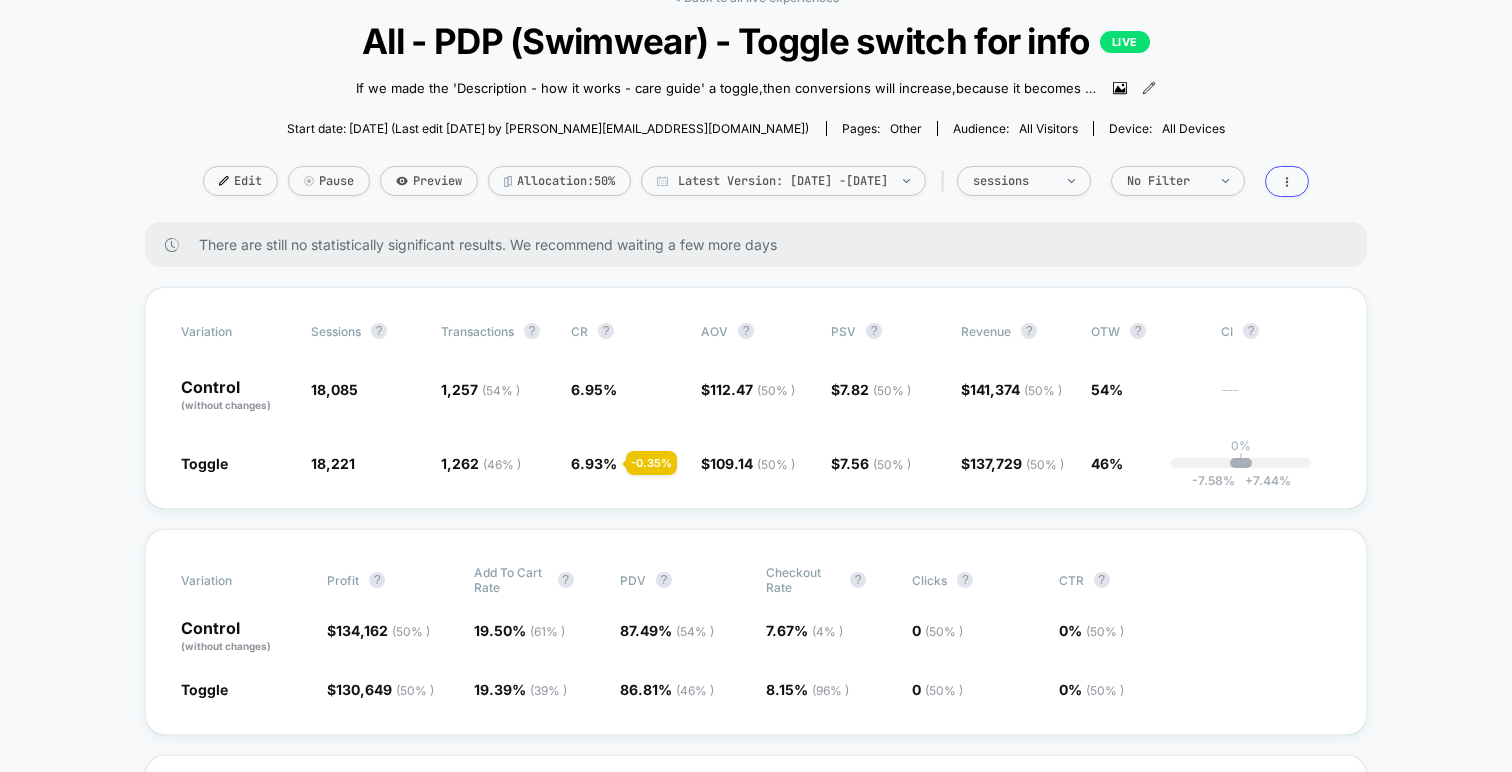 scroll, scrollTop: 39, scrollLeft: 0, axis: vertical 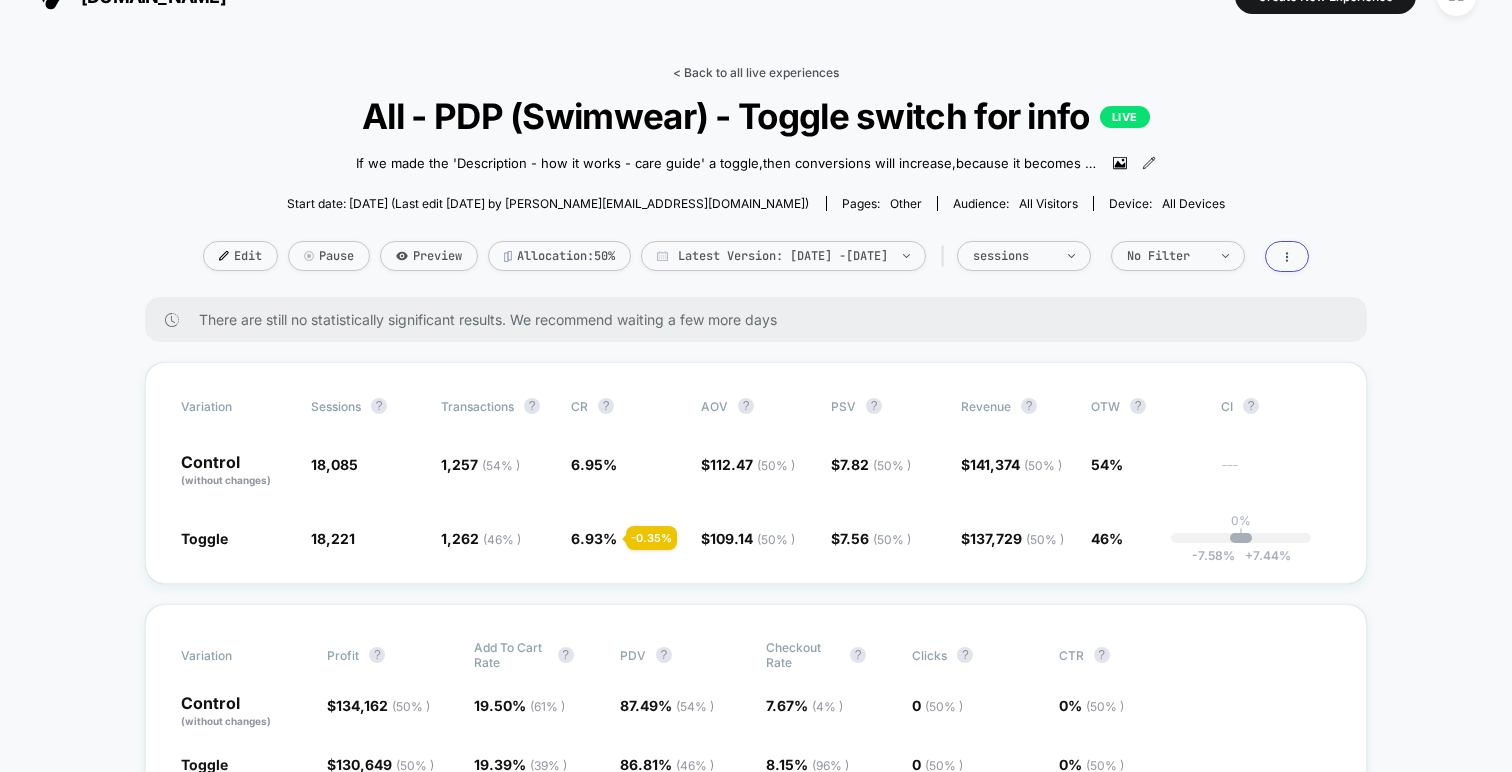 click on "< Back to all live experiences" at bounding box center (756, 72) 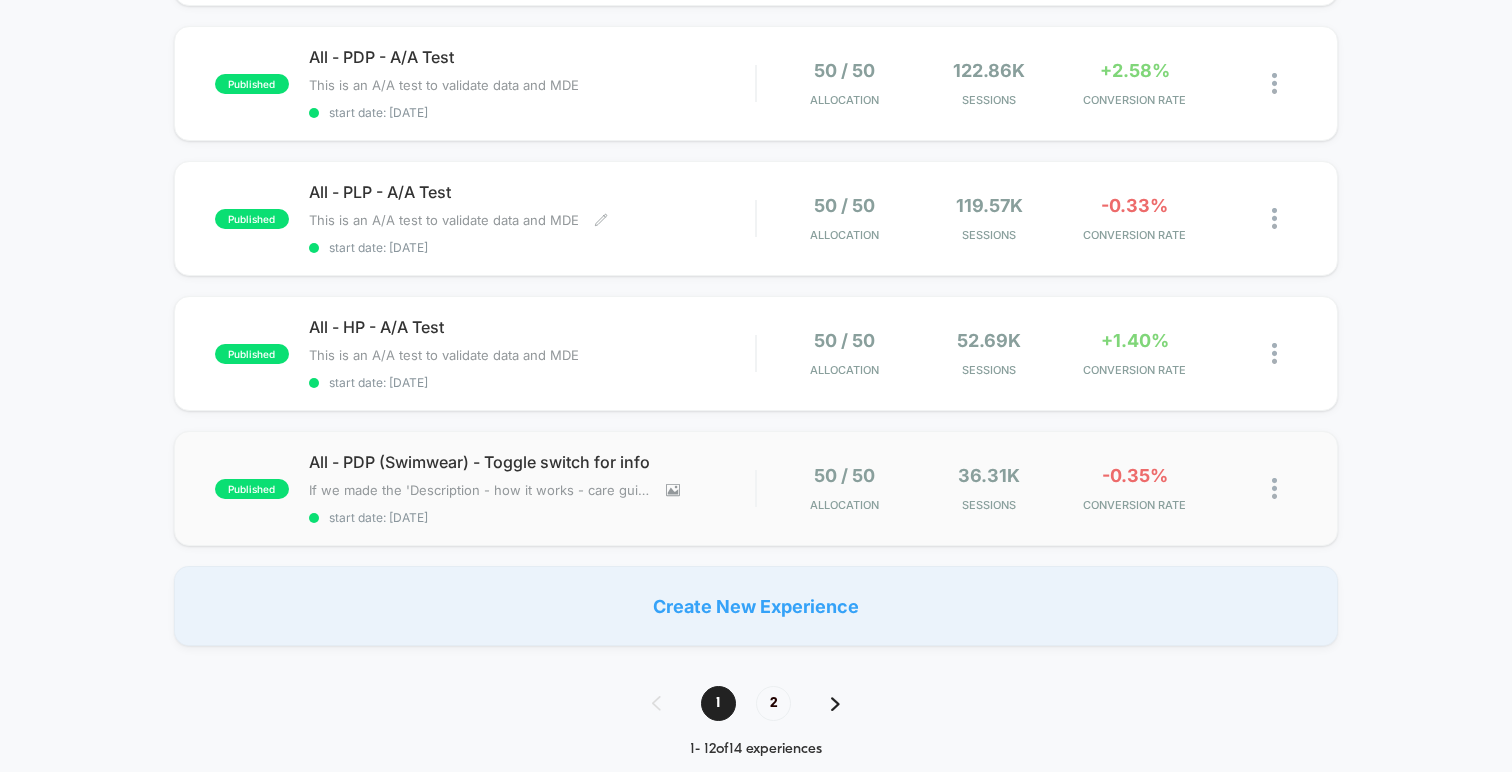 scroll, scrollTop: 1280, scrollLeft: 0, axis: vertical 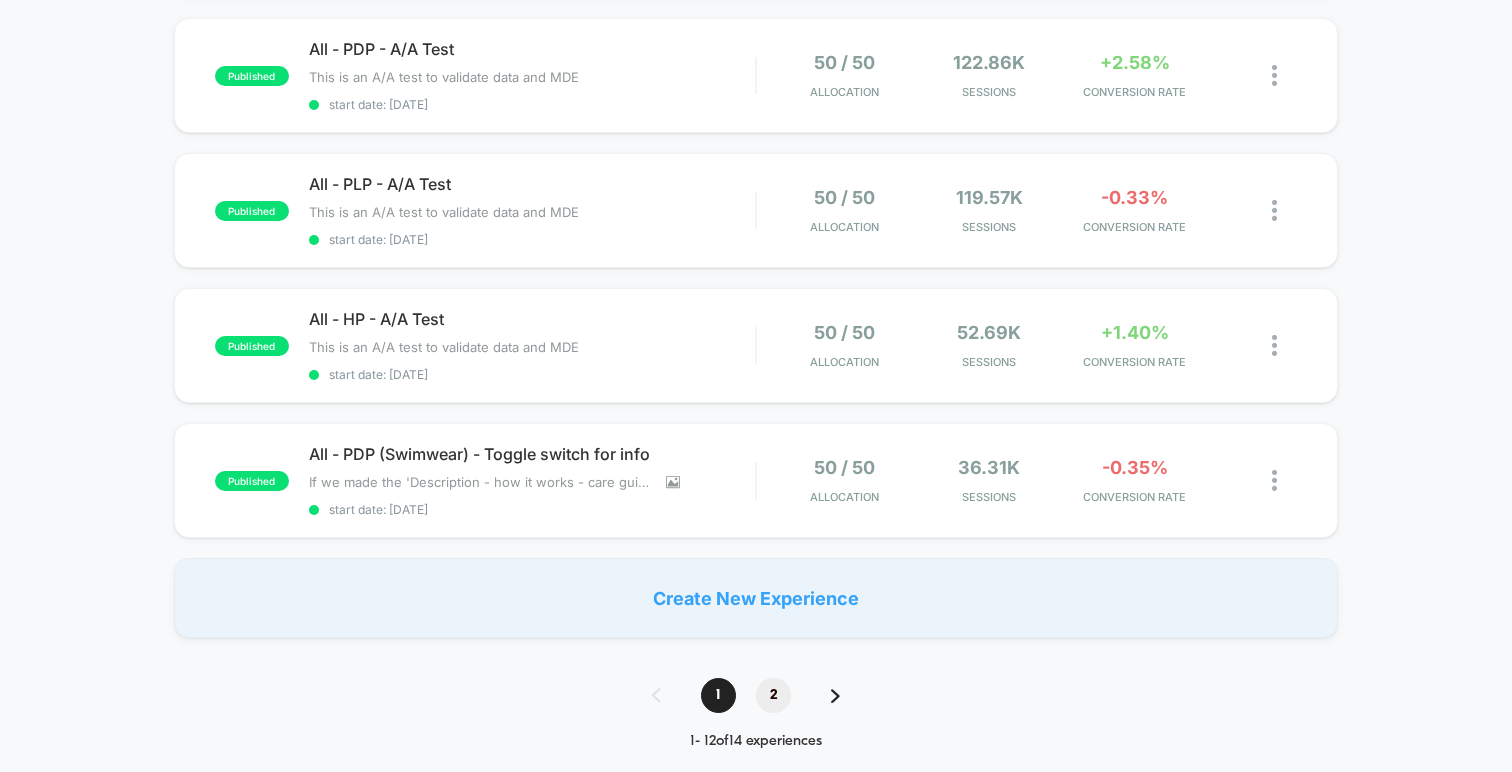click on "2" at bounding box center (773, 695) 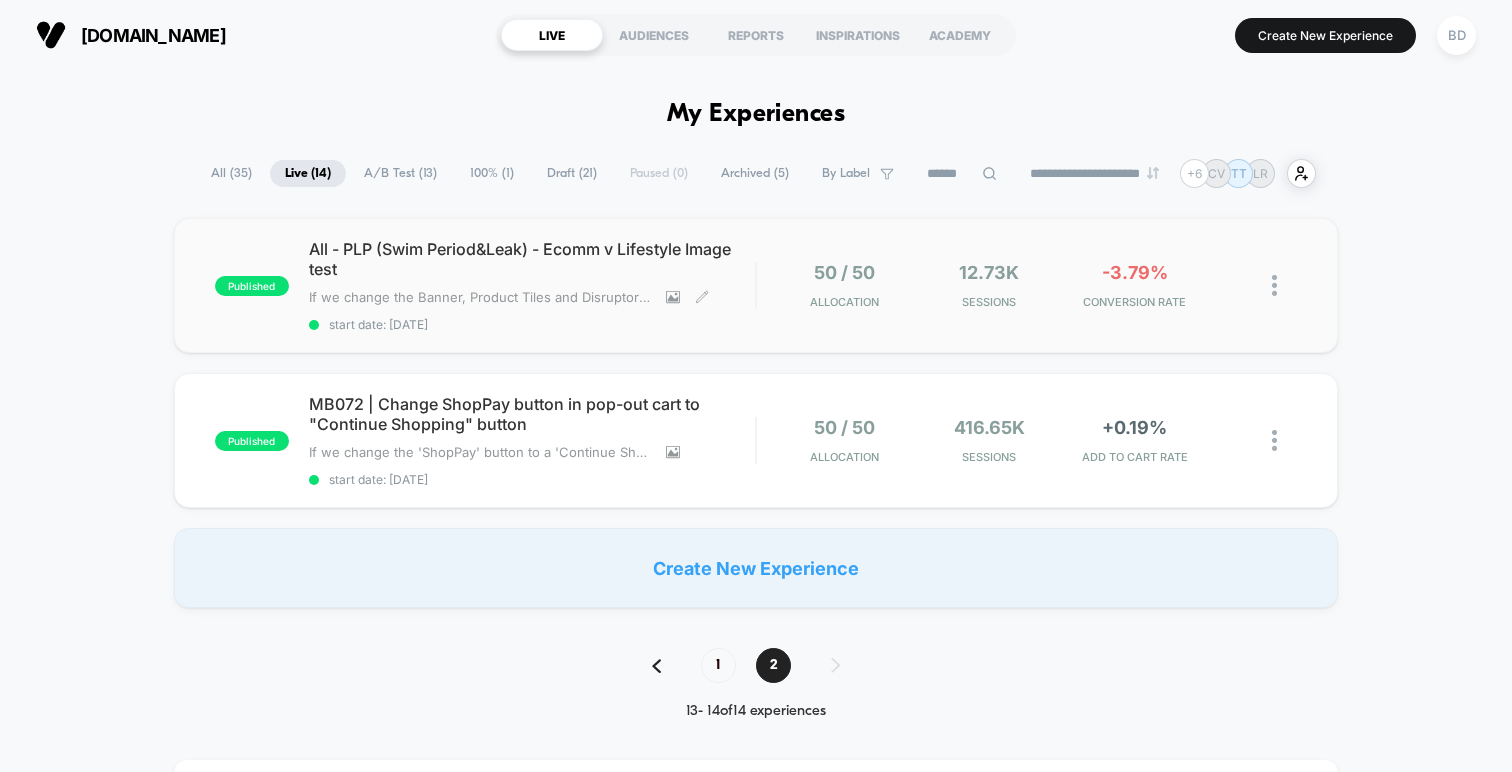 click on "All - PLP (Swim Period&Leak) - Ecomm v Lifestyle Image test" at bounding box center (532, 259) 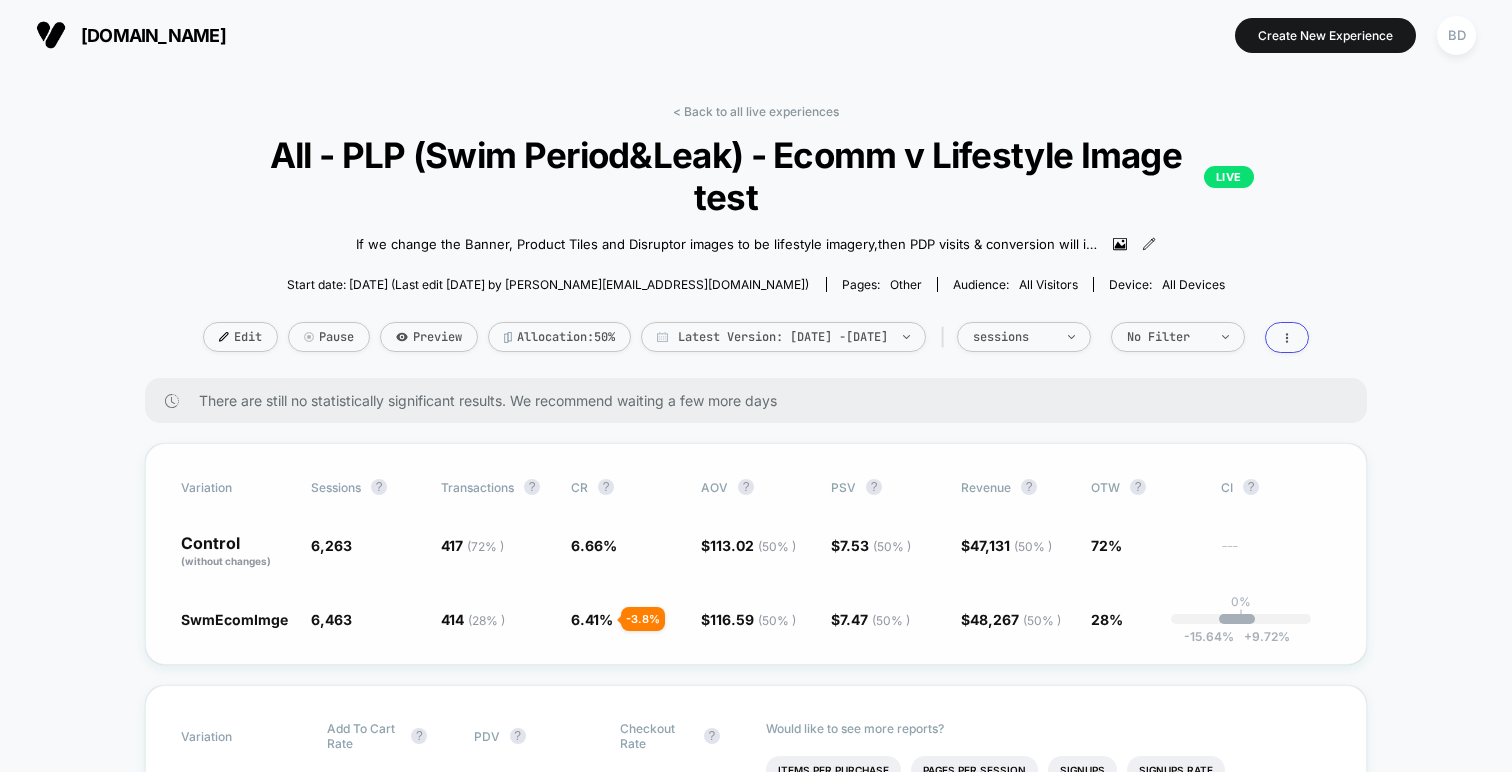 click on "Variation Sessions ? Transactions ? CR ? AOV ? PSV ? Revenue ? OTW ? CI ? Control (without changes) 6,263 417 (  72 % ) 6.66 % $ 113.02 (  50 % ) $ 7.53 (  50 % ) $ 47,131 (  50 % ) 72% --- SwmEcomImge 6,463 + 3.2 % 414 (  28 % ) - 3.8 % 6.41 % - 3.8 % $ 116.59 (  50 % ) + 3.2 % $ 7.47 (  50 % ) - 0.76 % $ 48,267 (  50 % ) - 0.76 % 28% 0% | -15.64 % + 9.72 %" at bounding box center [756, 554] 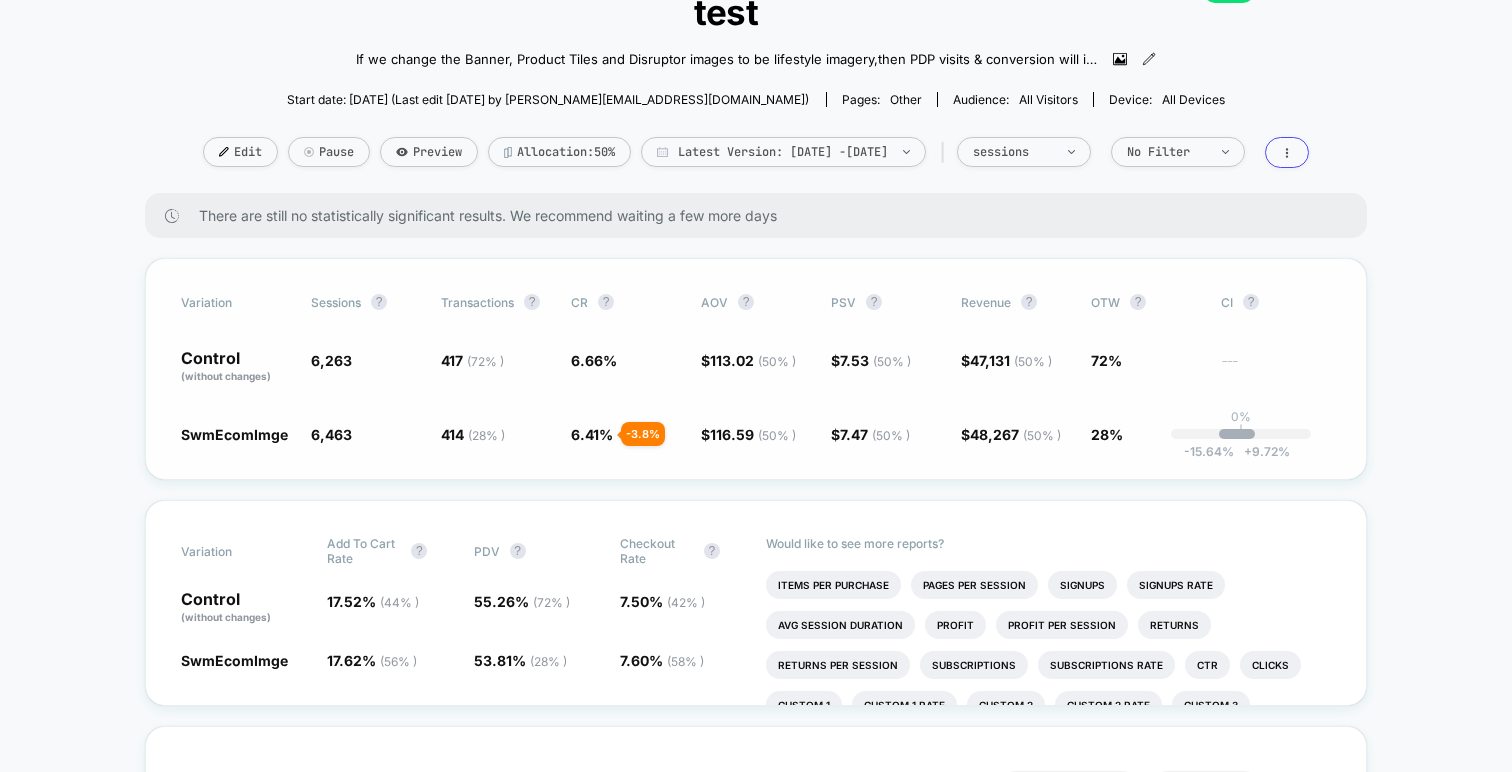 scroll, scrollTop: 199, scrollLeft: 0, axis: vertical 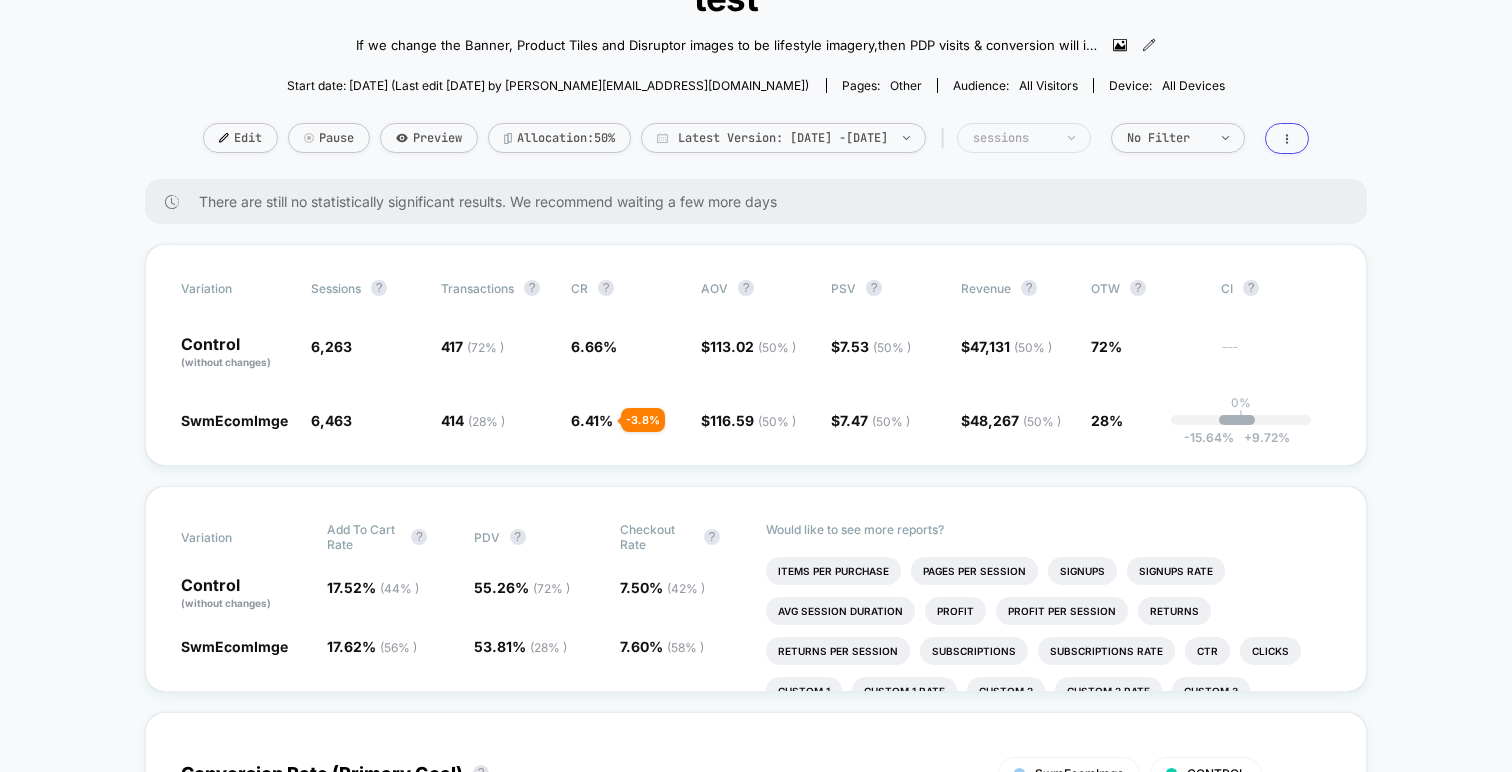 click on "sessions" at bounding box center (1024, 138) 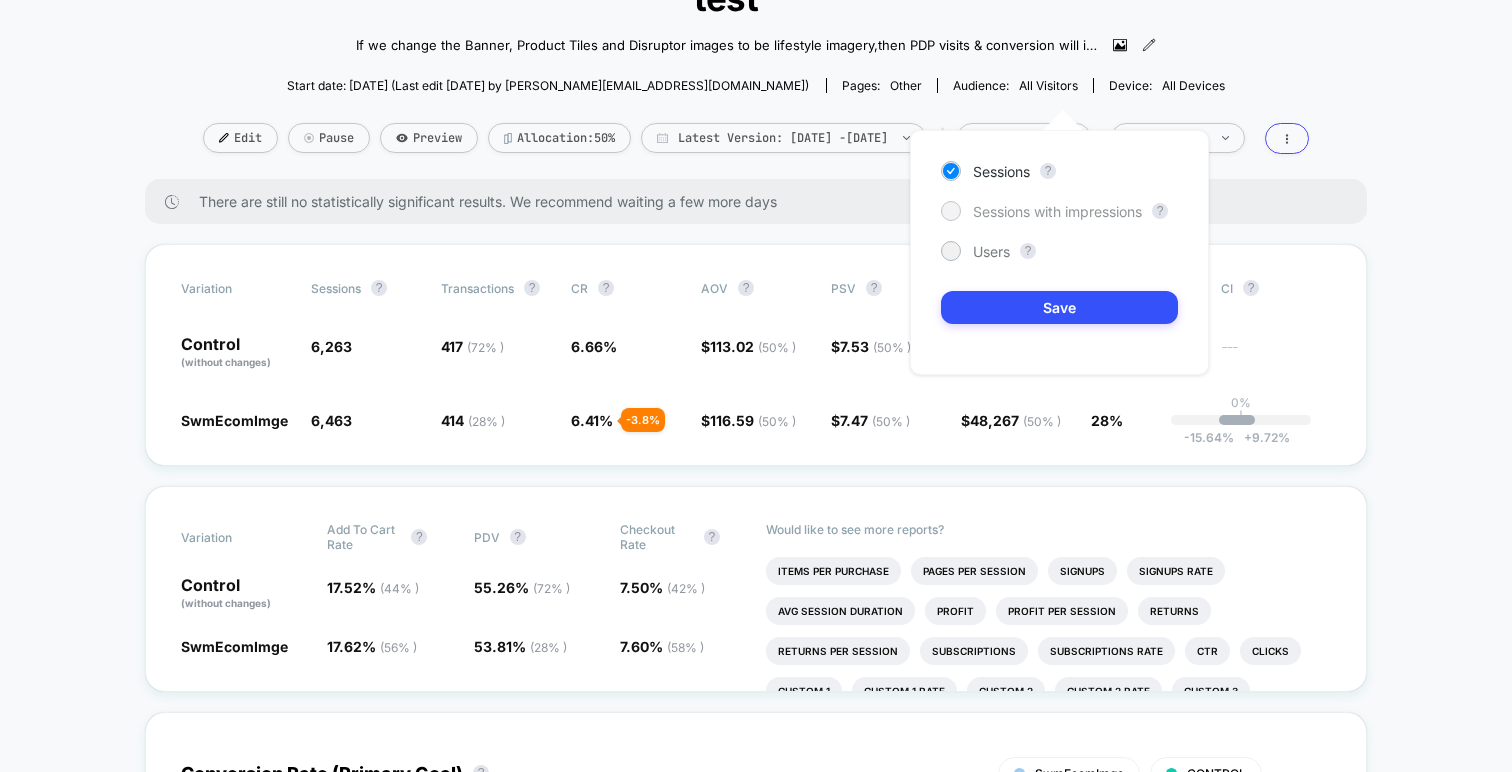click on "Sessions with impressions" at bounding box center (1057, 211) 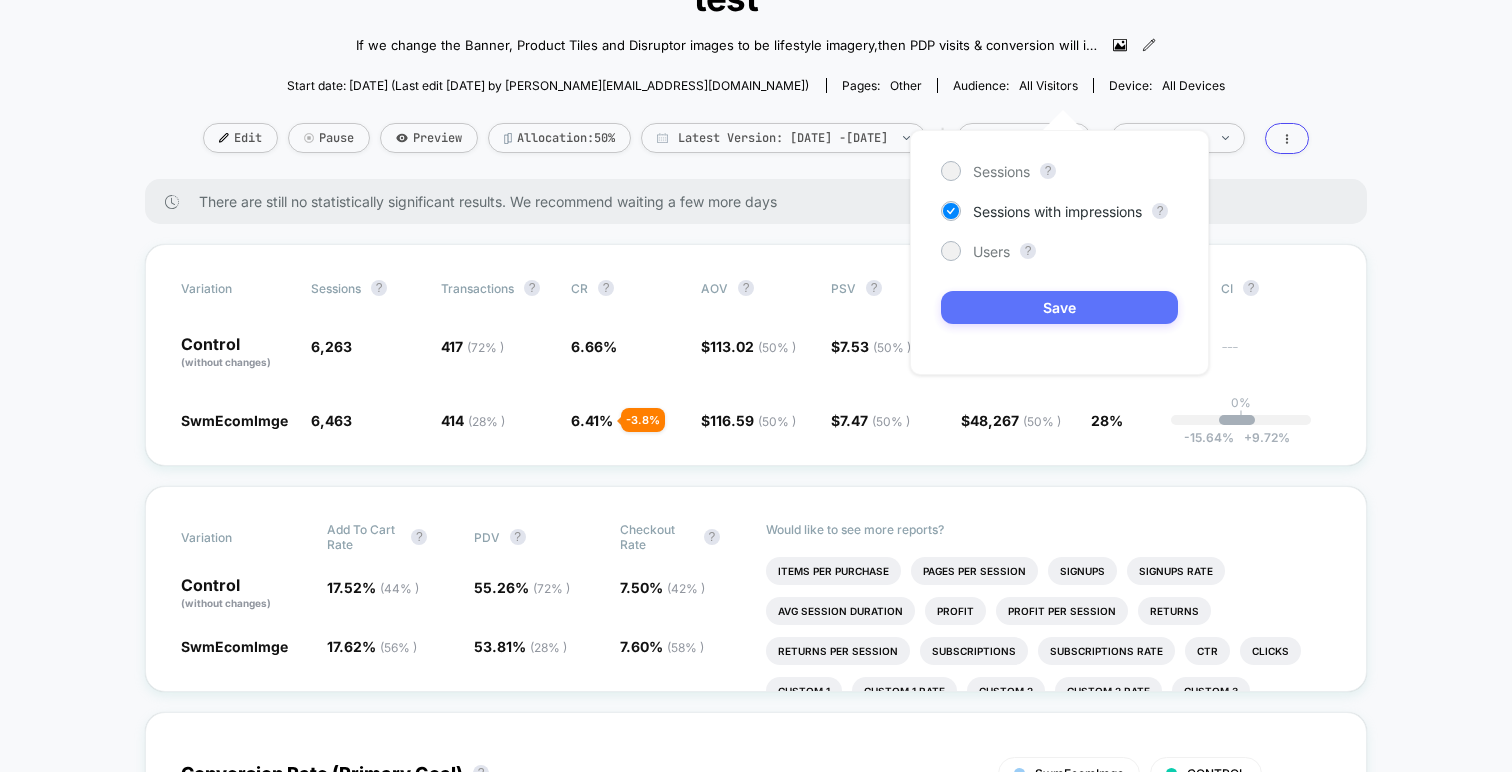 click on "Save" at bounding box center (1059, 307) 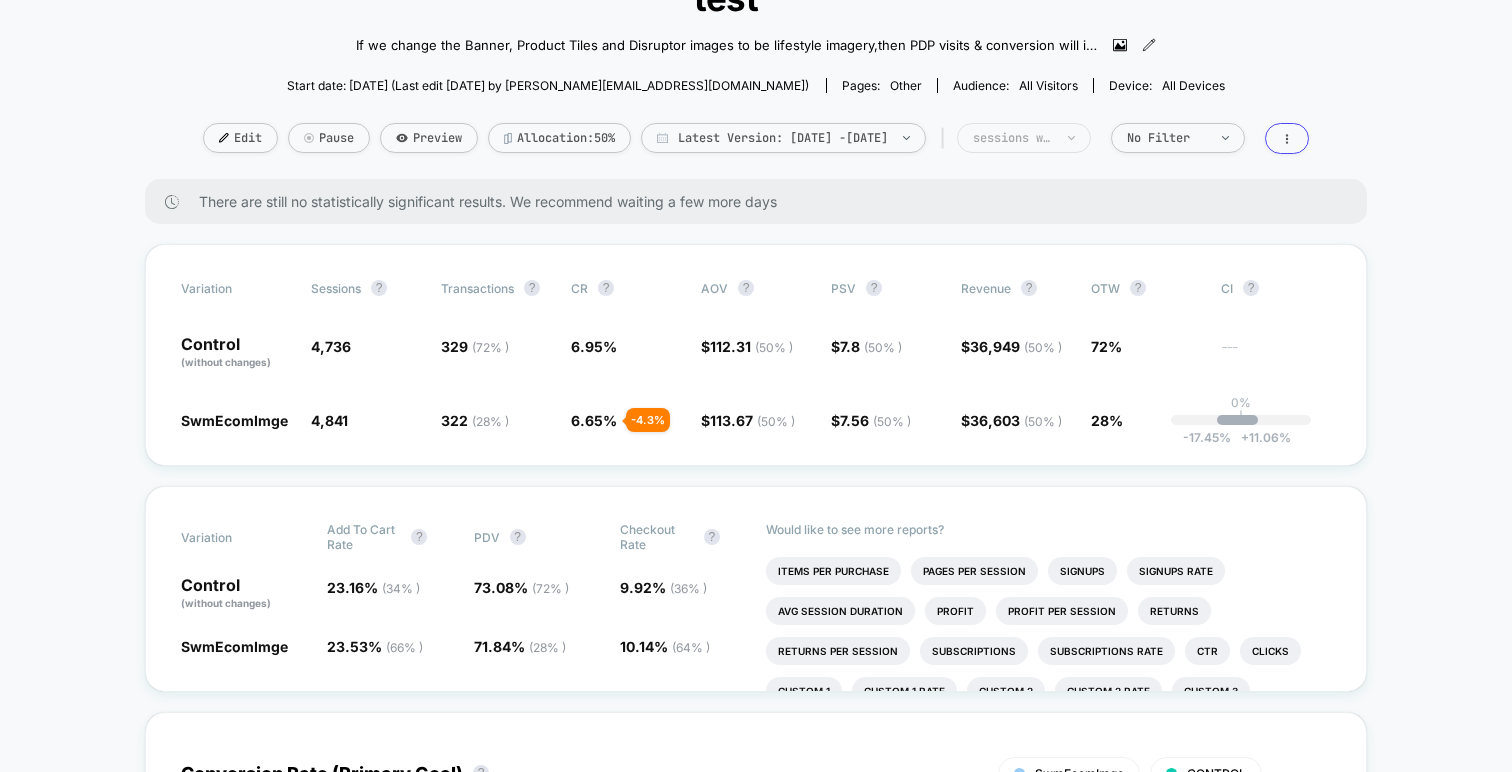 click on "sessions with impression" at bounding box center (1013, 138) 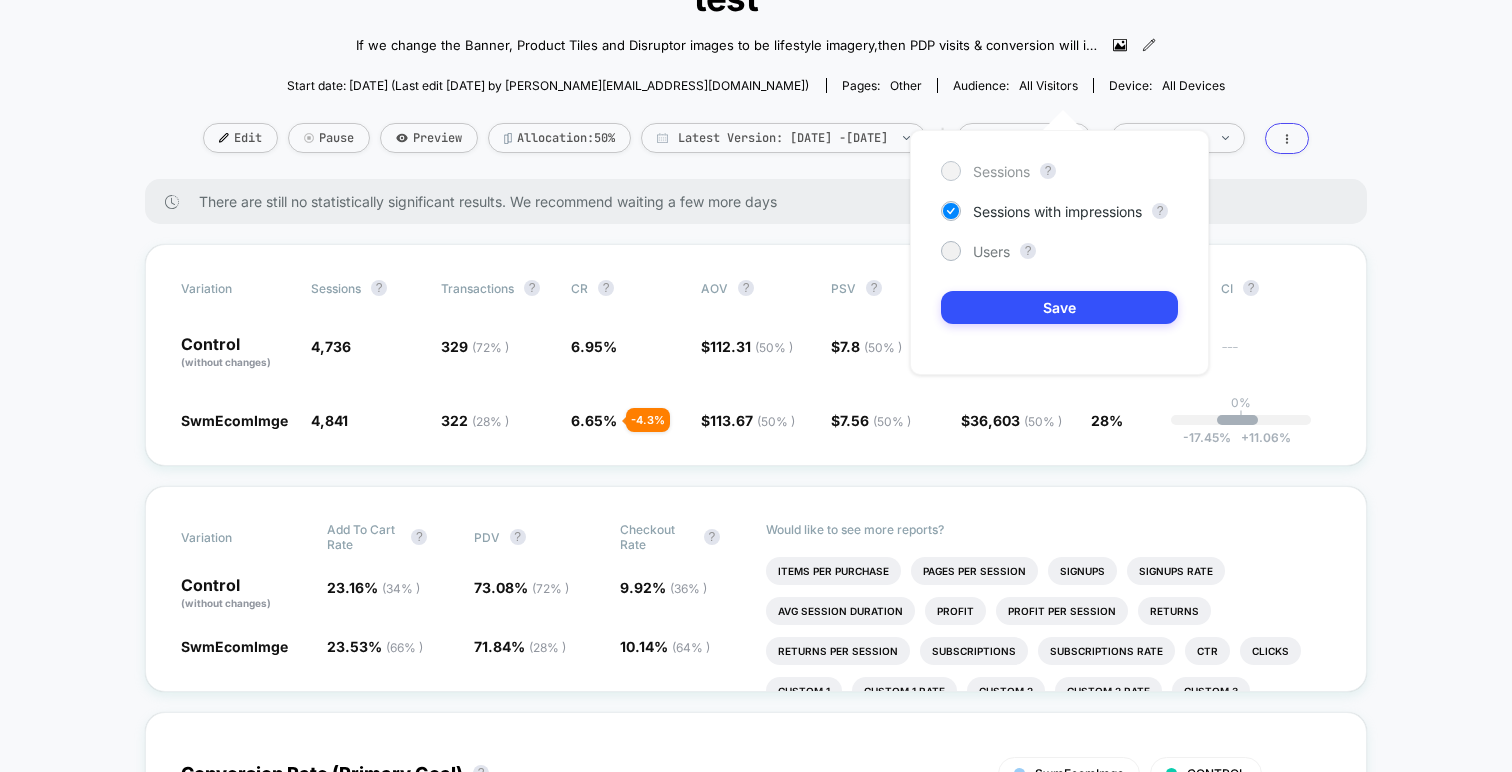 click on "Sessions" at bounding box center (985, 171) 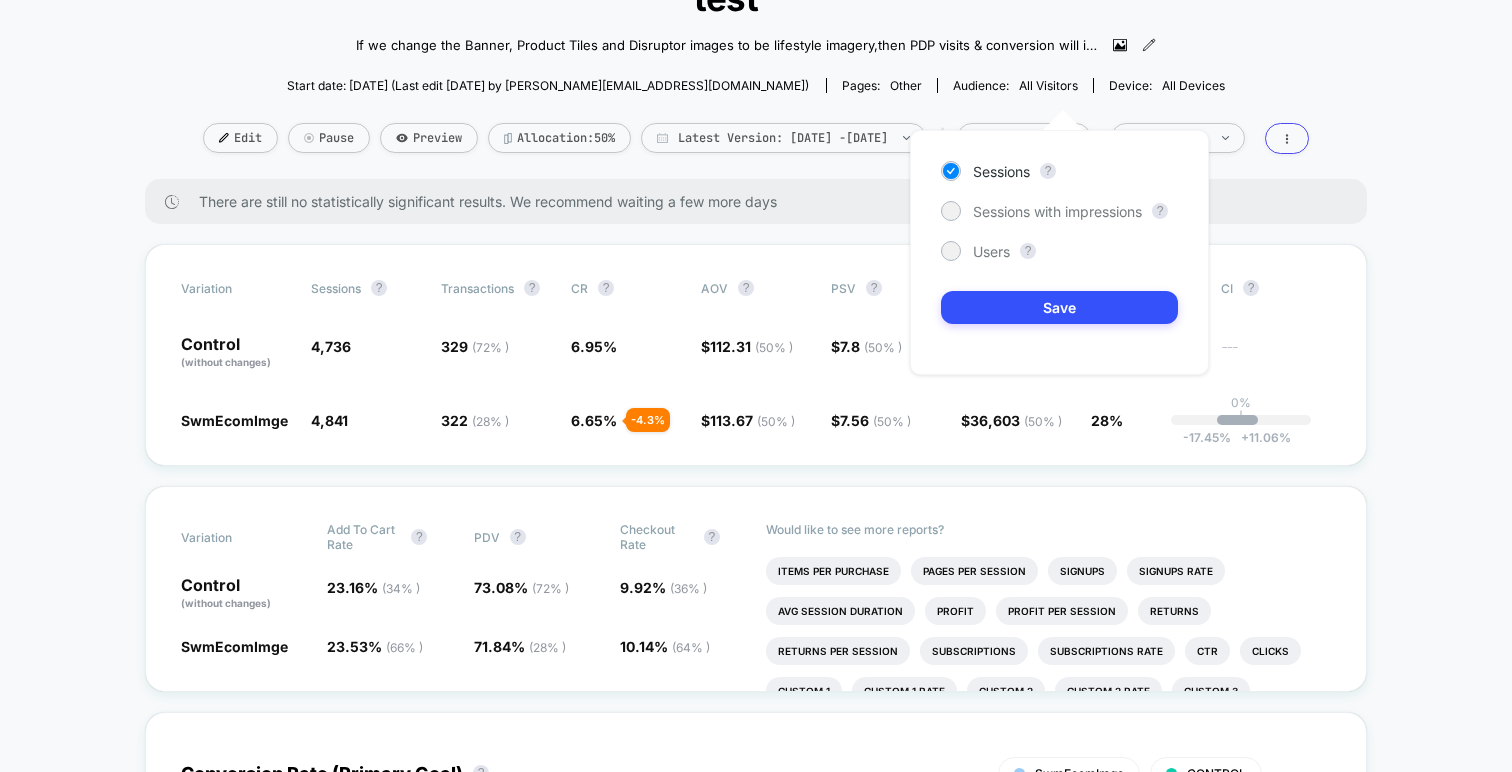 click on "Sessions ? Sessions with impressions ? Users ? Save" at bounding box center [1059, 252] 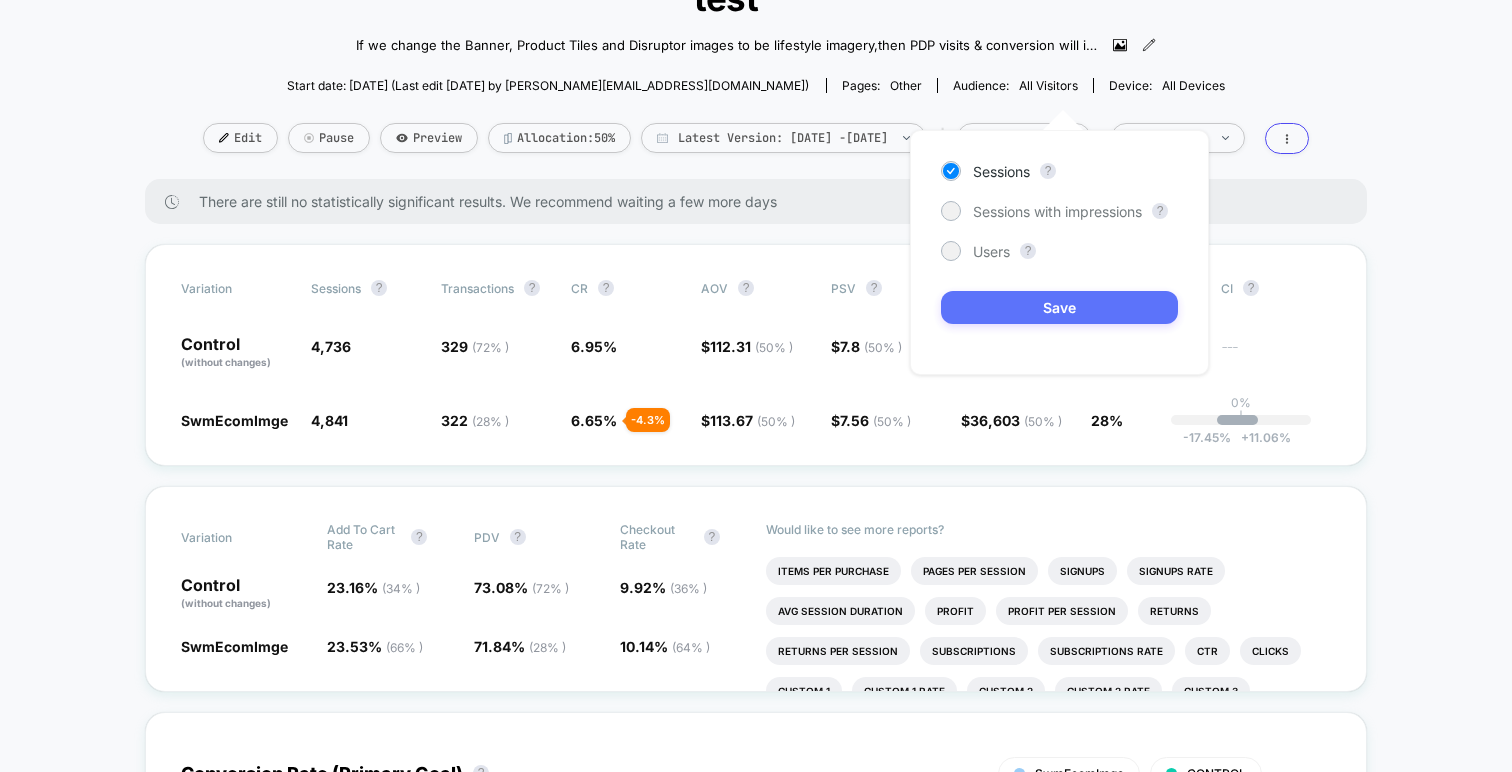 click on "Save" at bounding box center (1059, 307) 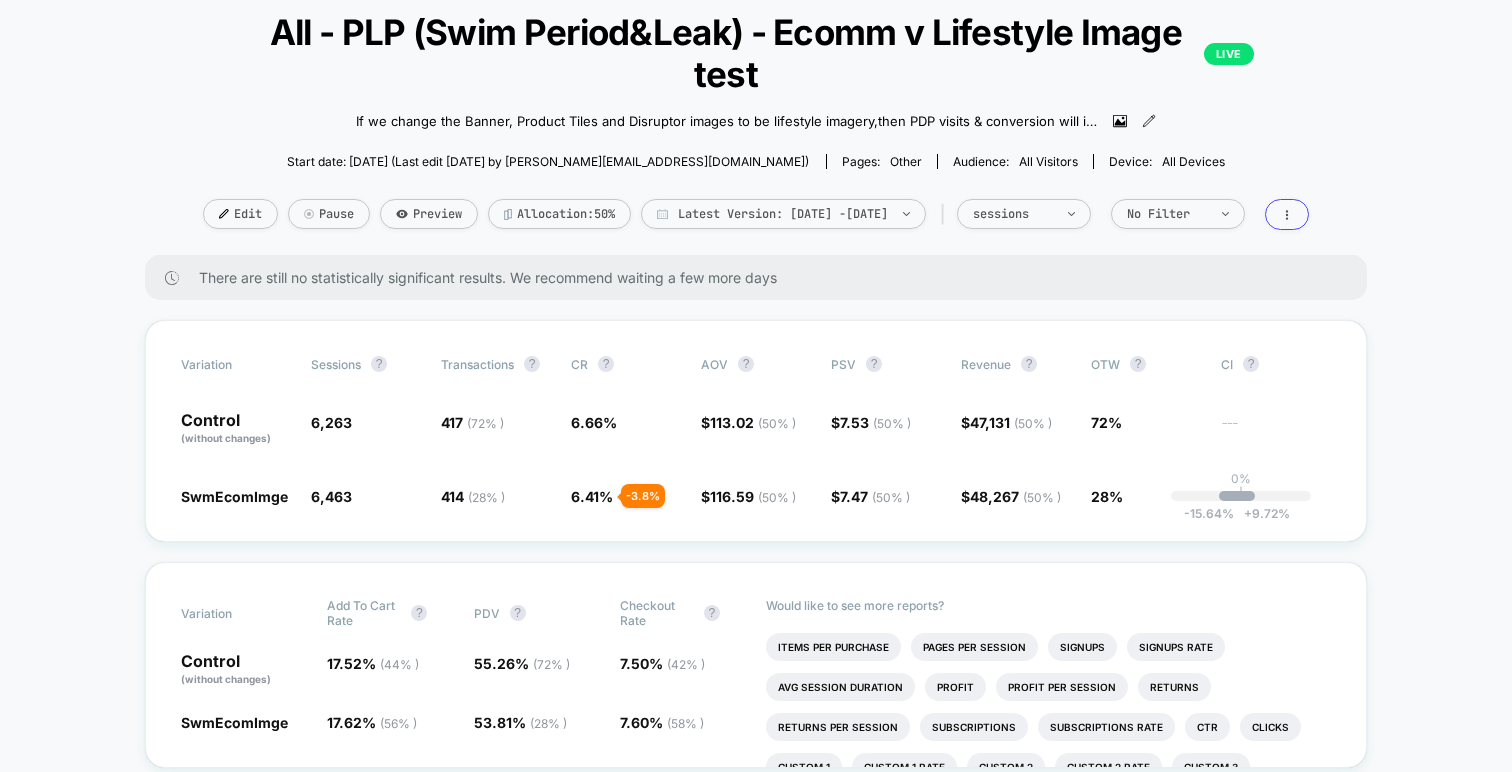 scroll, scrollTop: 112, scrollLeft: 0, axis: vertical 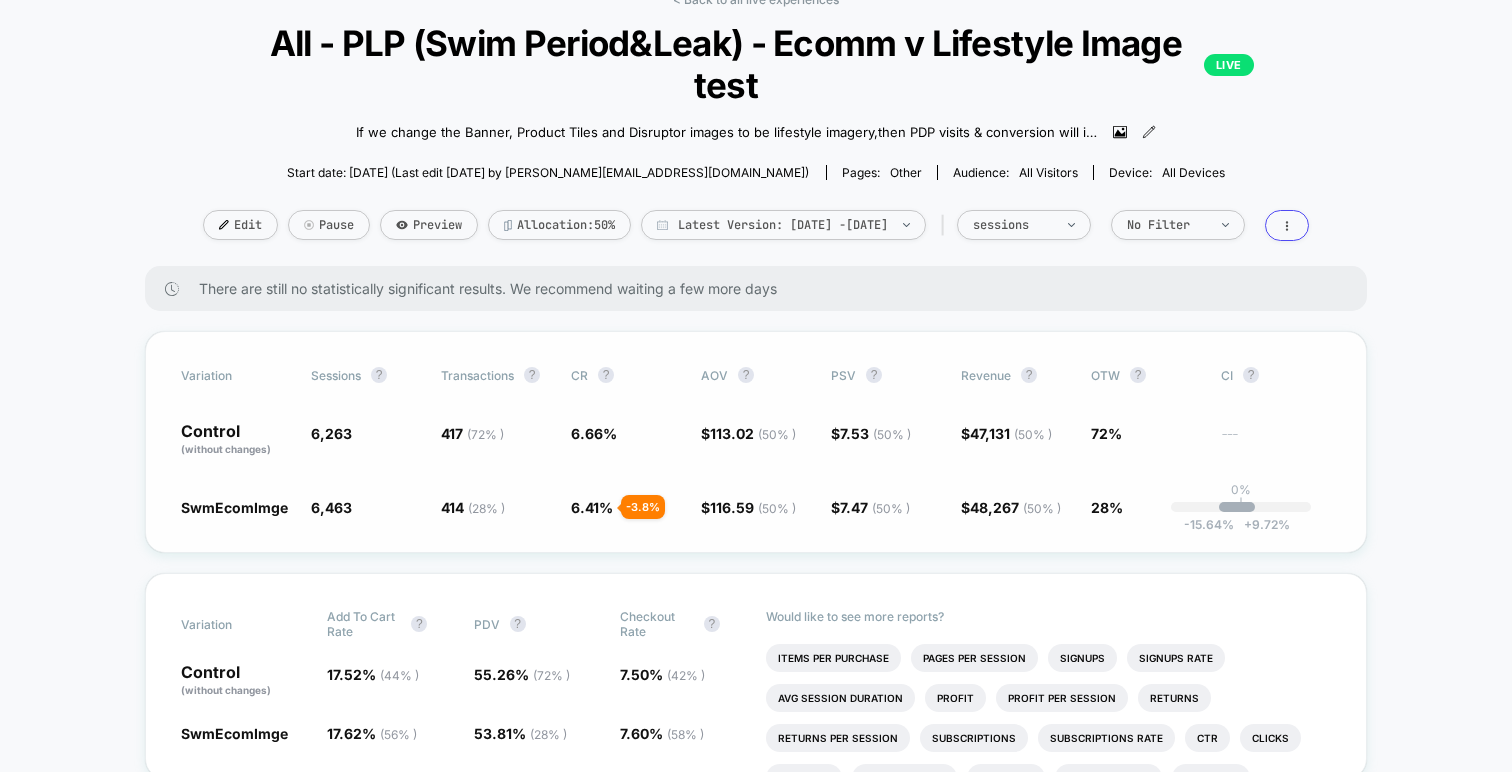 click on "72%" at bounding box center [1106, 433] 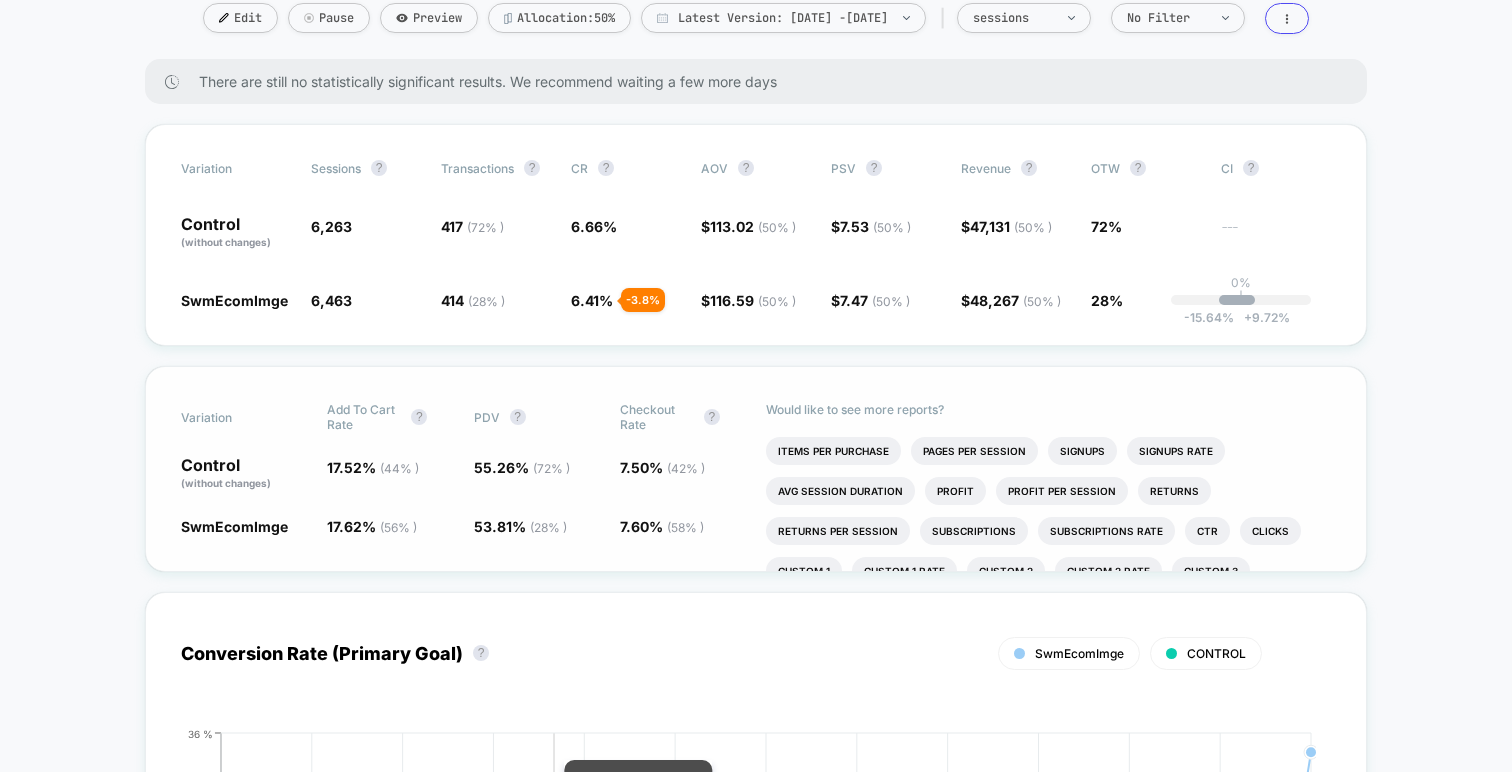 scroll, scrollTop: 305, scrollLeft: 0, axis: vertical 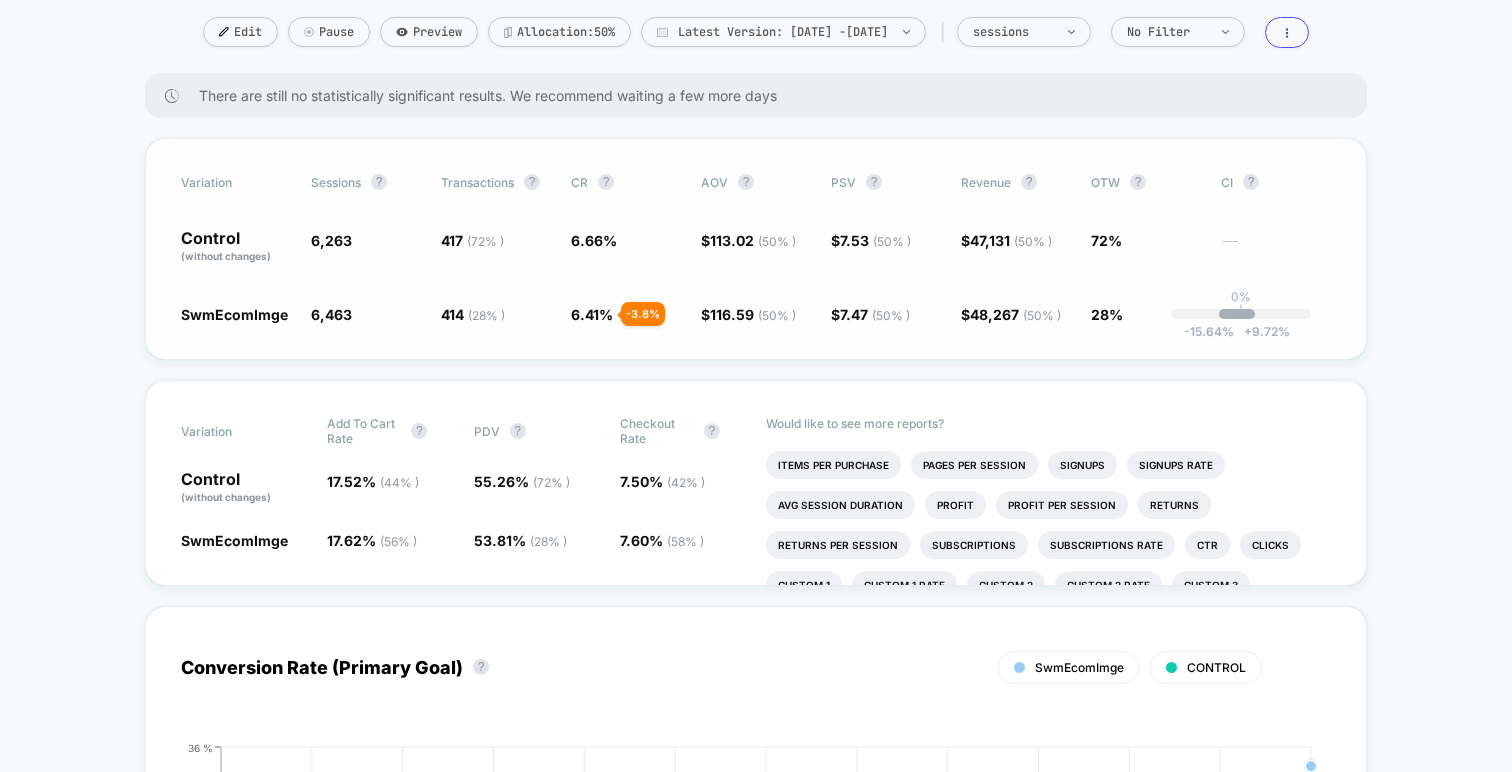 click on "6.66 %" at bounding box center [626, 247] 